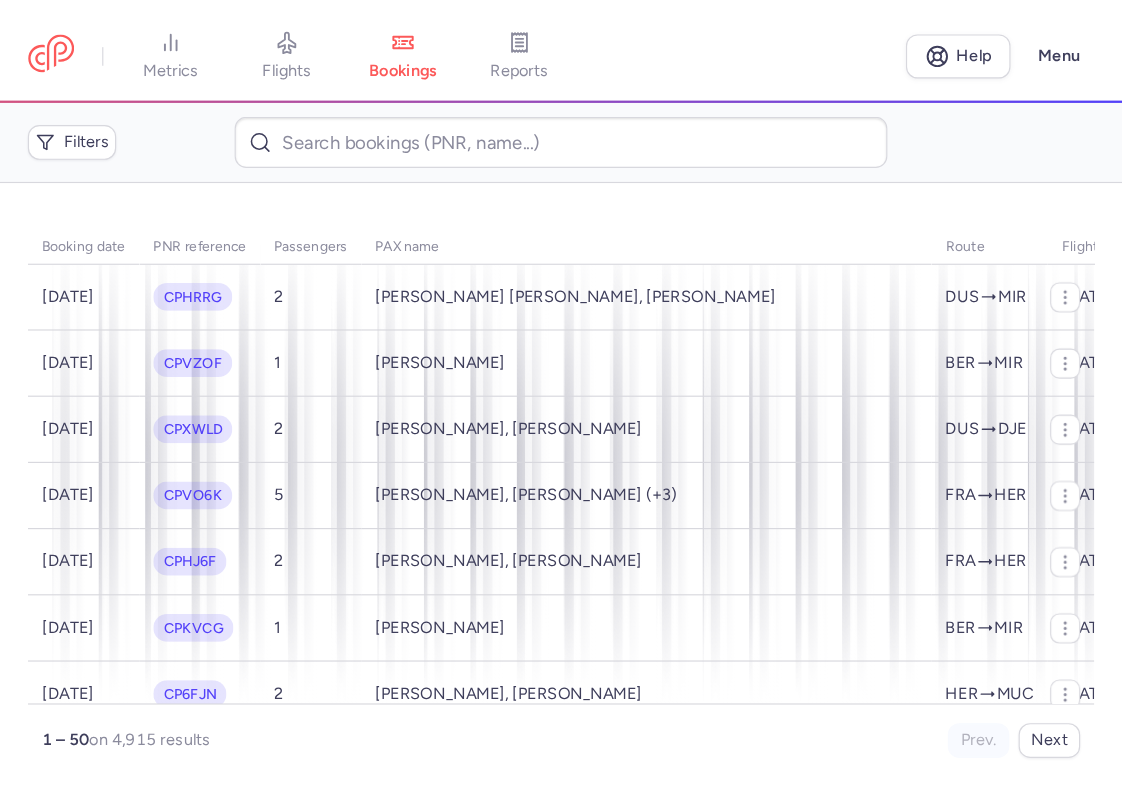 scroll, scrollTop: 0, scrollLeft: 0, axis: both 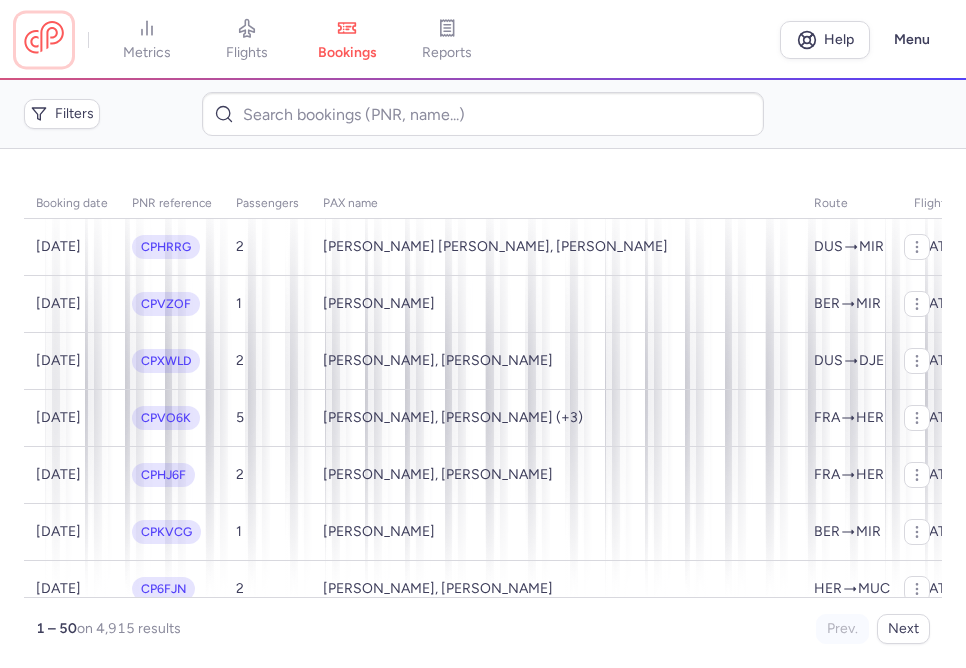 click at bounding box center [44, 39] 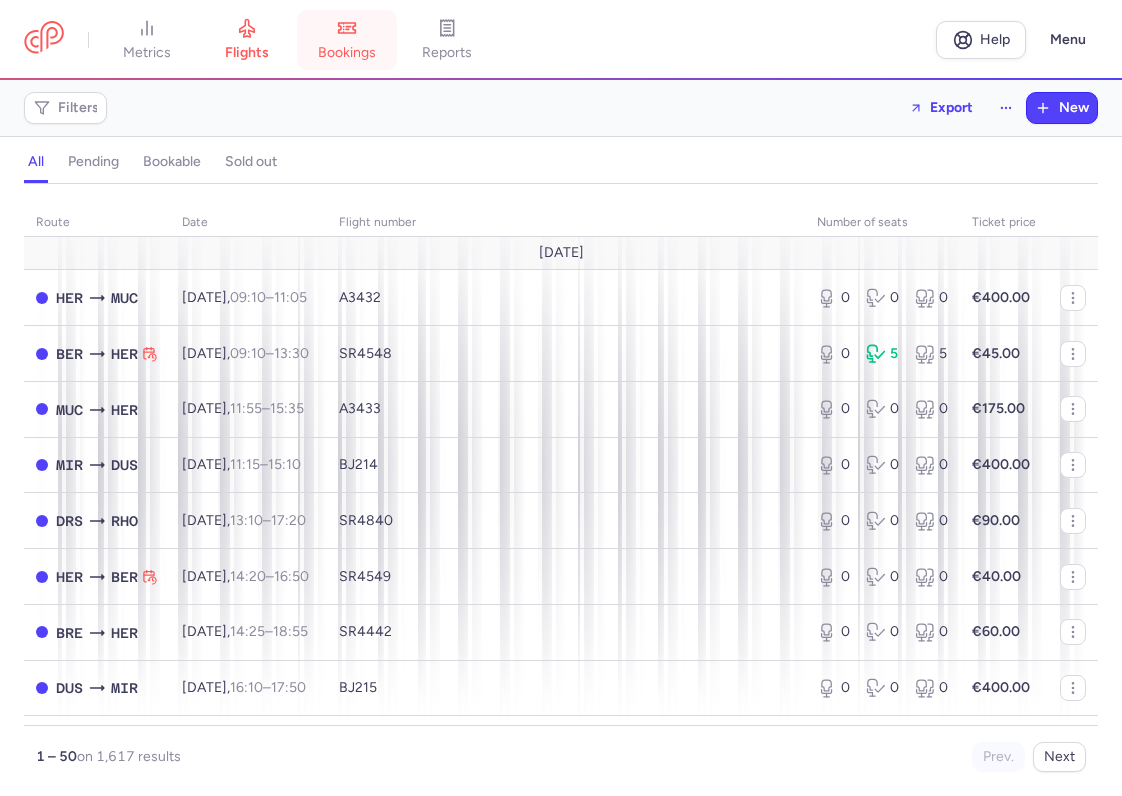click on "bookings" at bounding box center (347, 40) 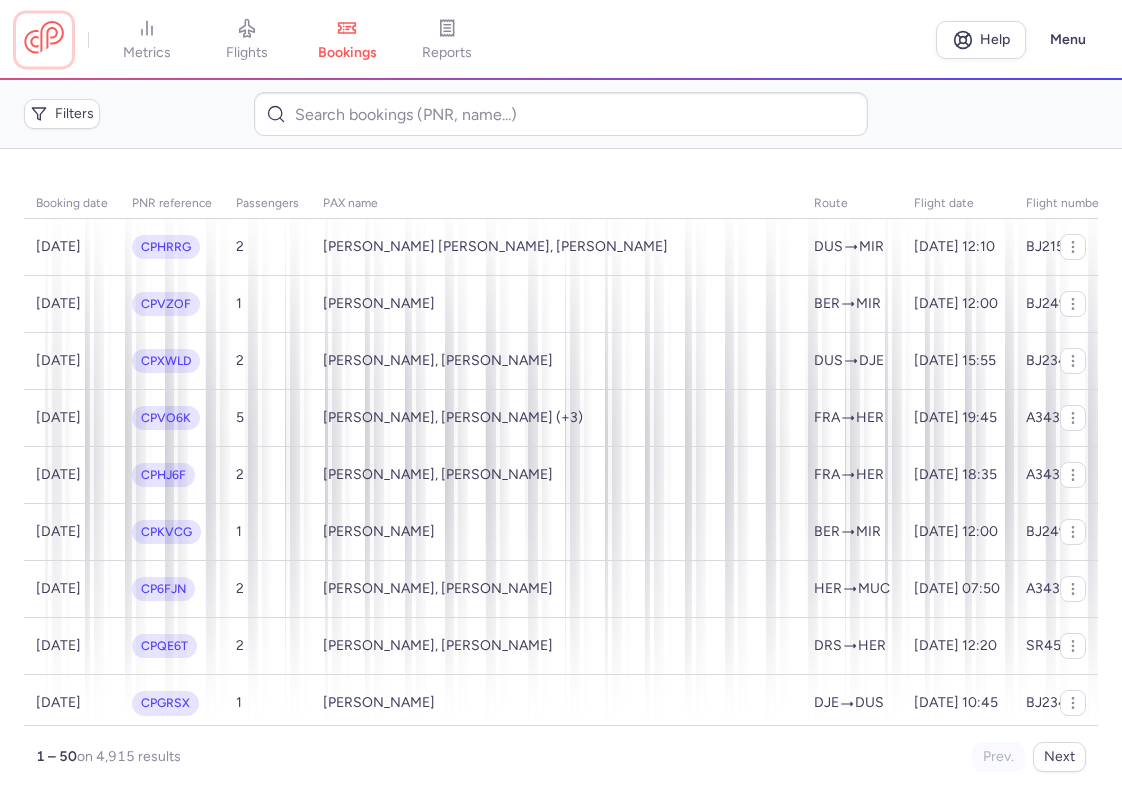 click at bounding box center (44, 39) 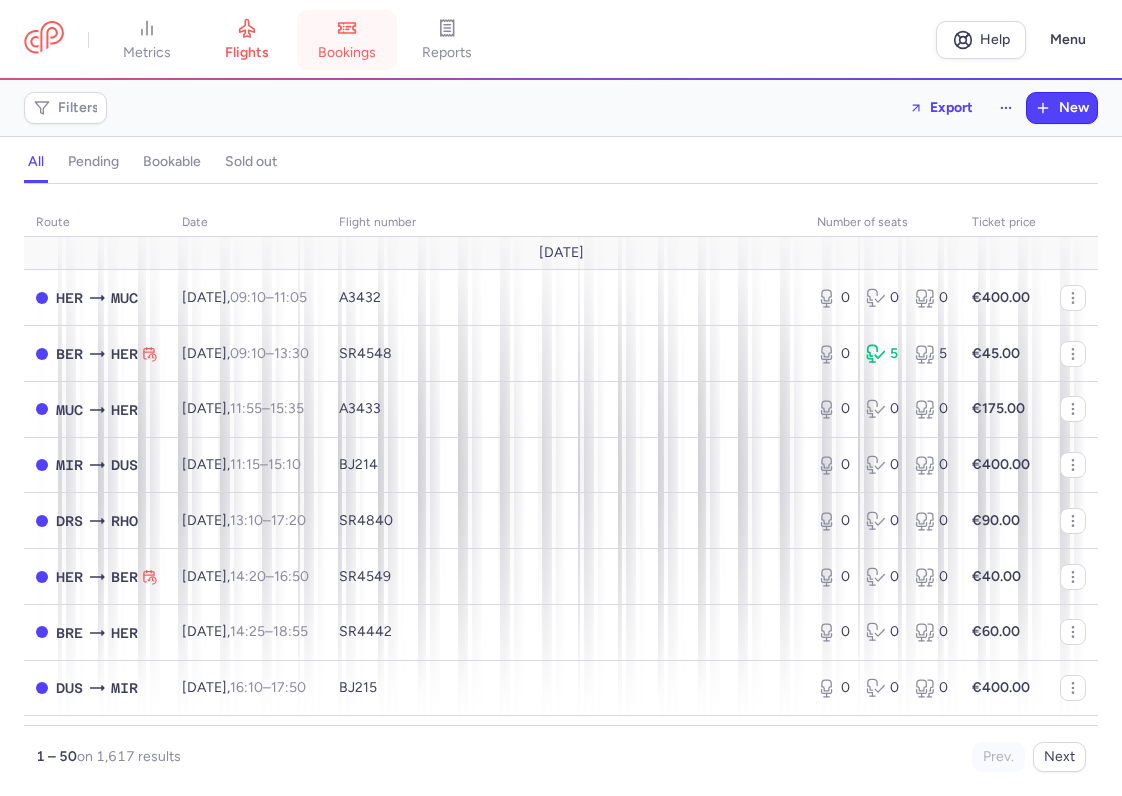 click on "bookings" at bounding box center (347, 40) 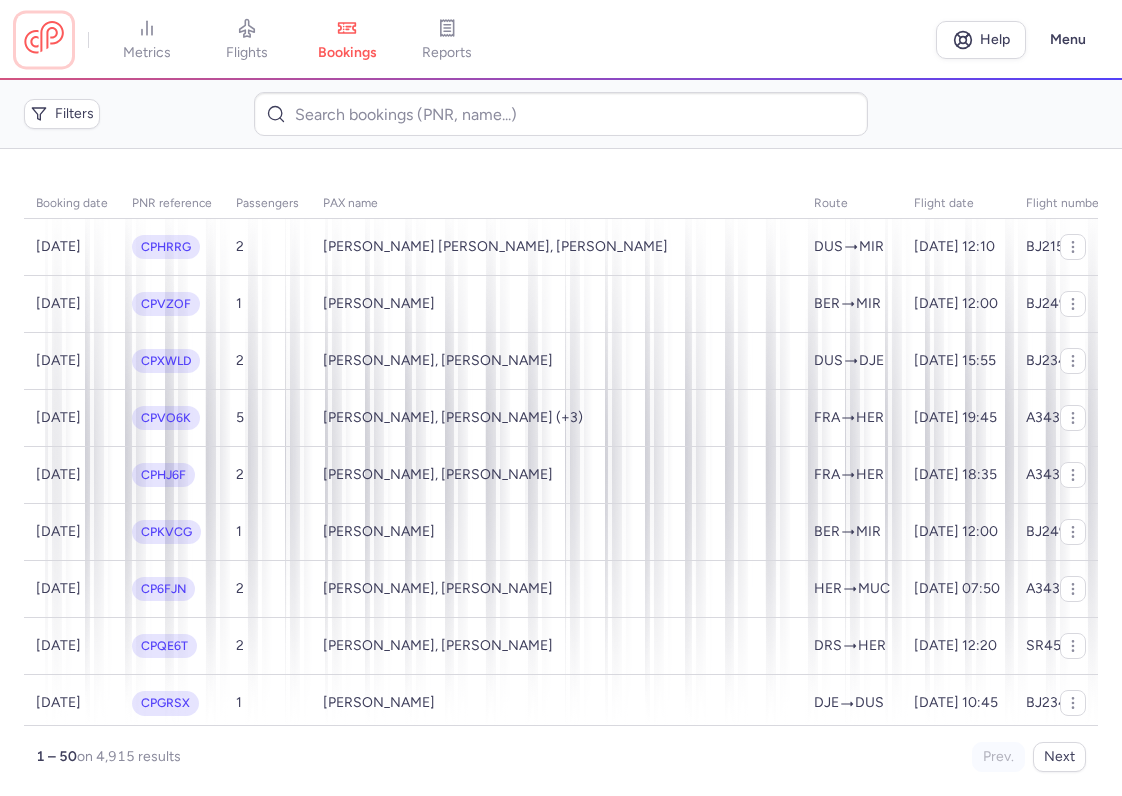 click at bounding box center [44, 39] 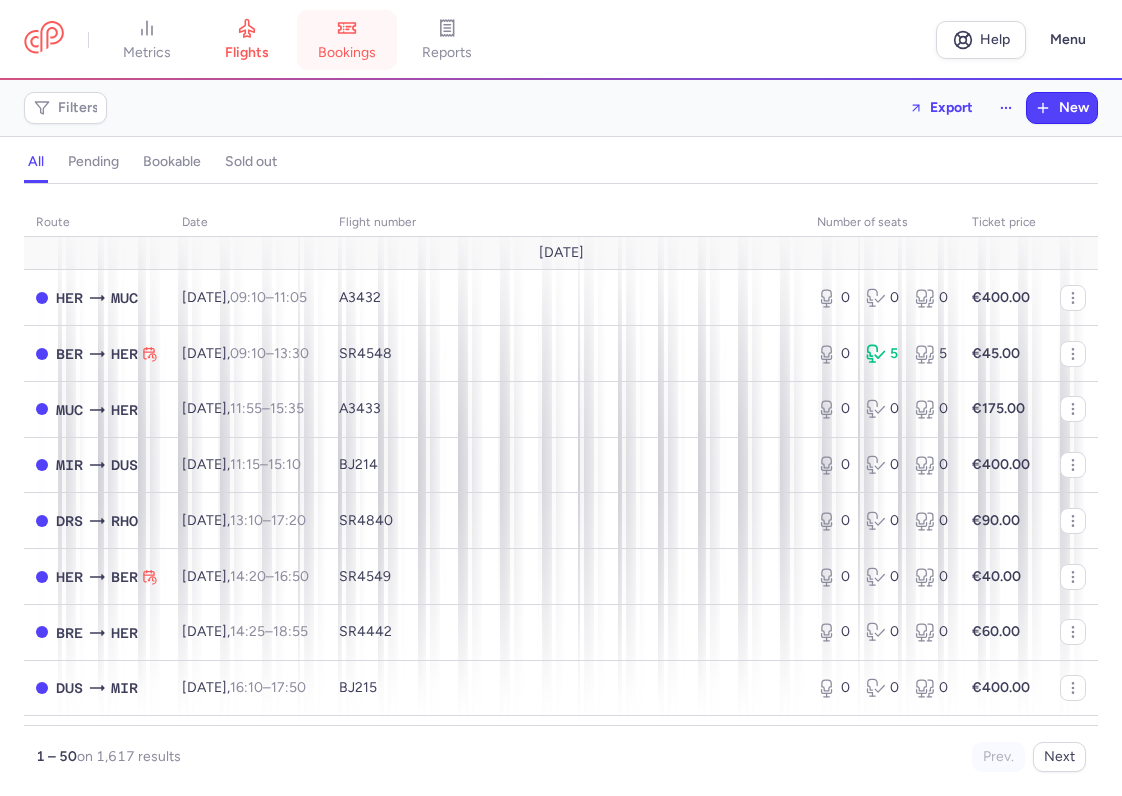 click on "bookings" at bounding box center (347, 53) 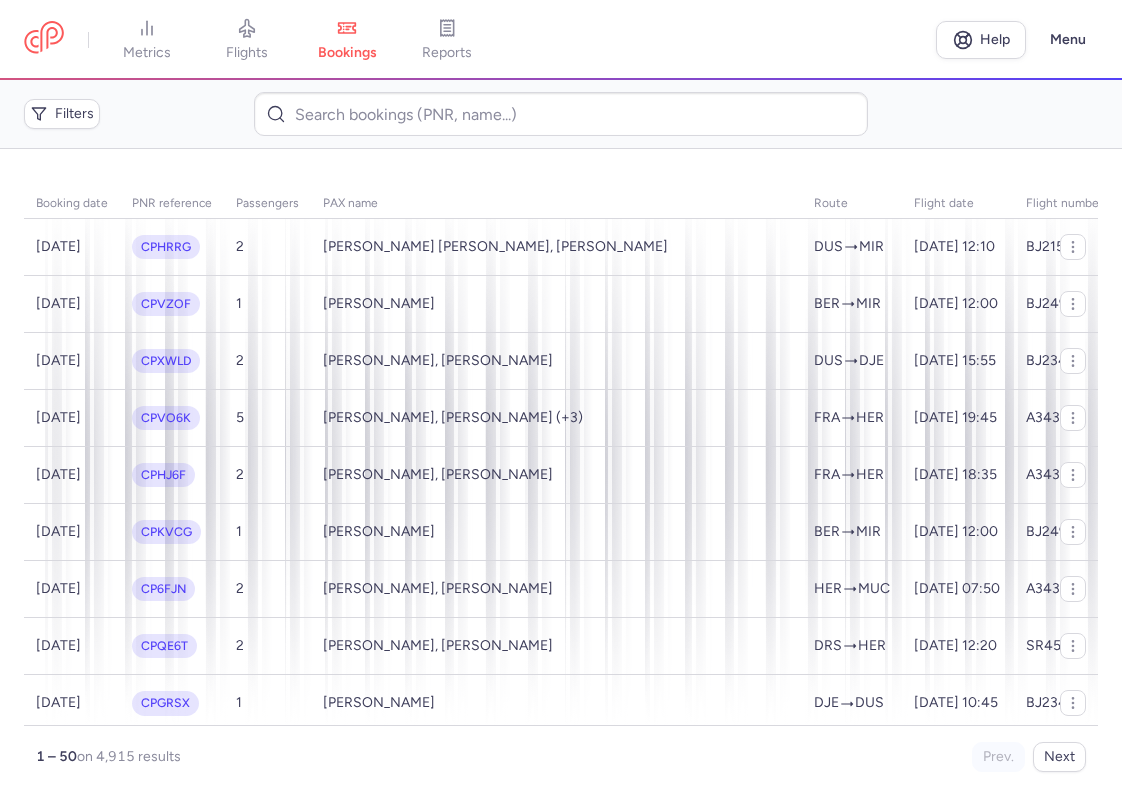 drag, startPoint x: 95, startPoint y: 45, endPoint x: 68, endPoint y: 37, distance: 28.160255 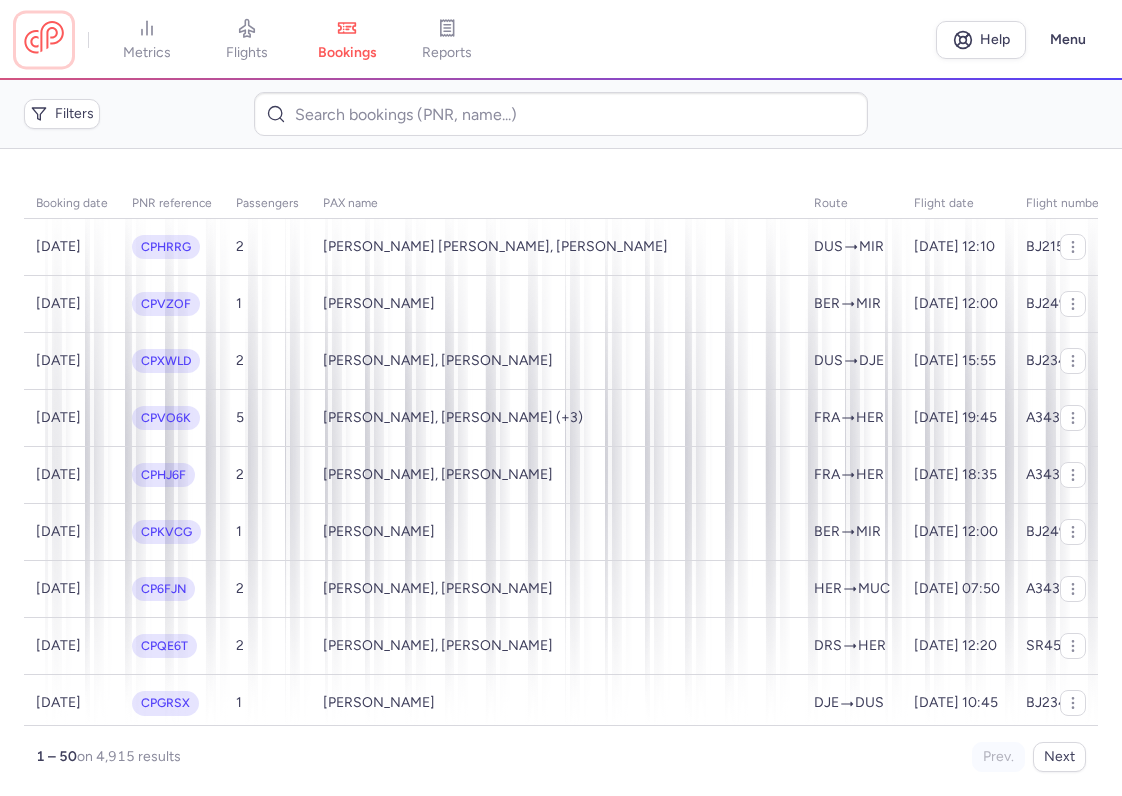 click at bounding box center [44, 39] 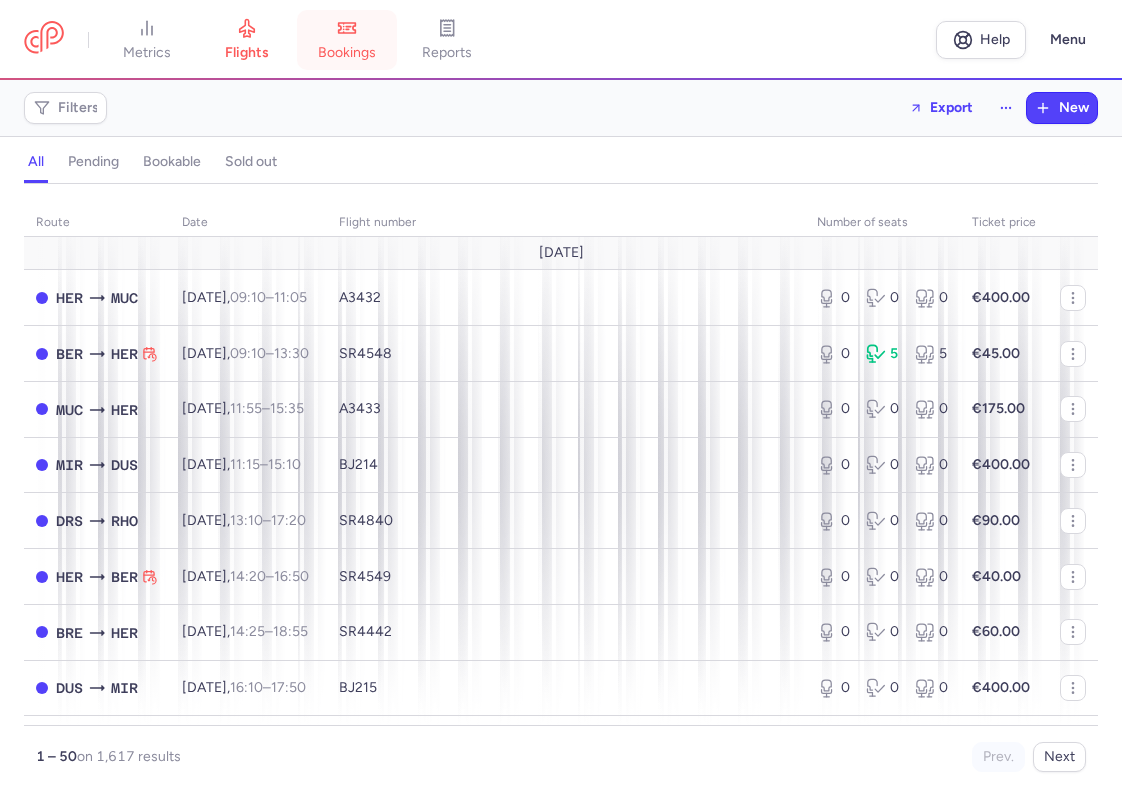 click 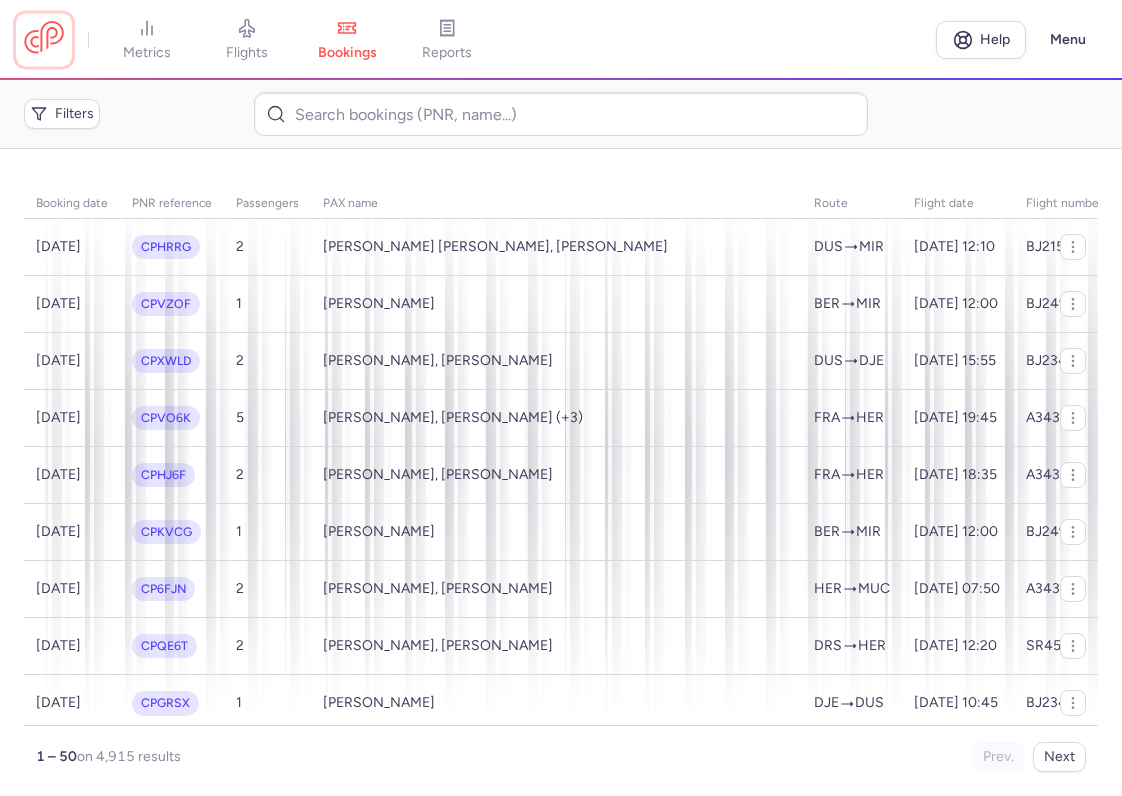 click at bounding box center [44, 39] 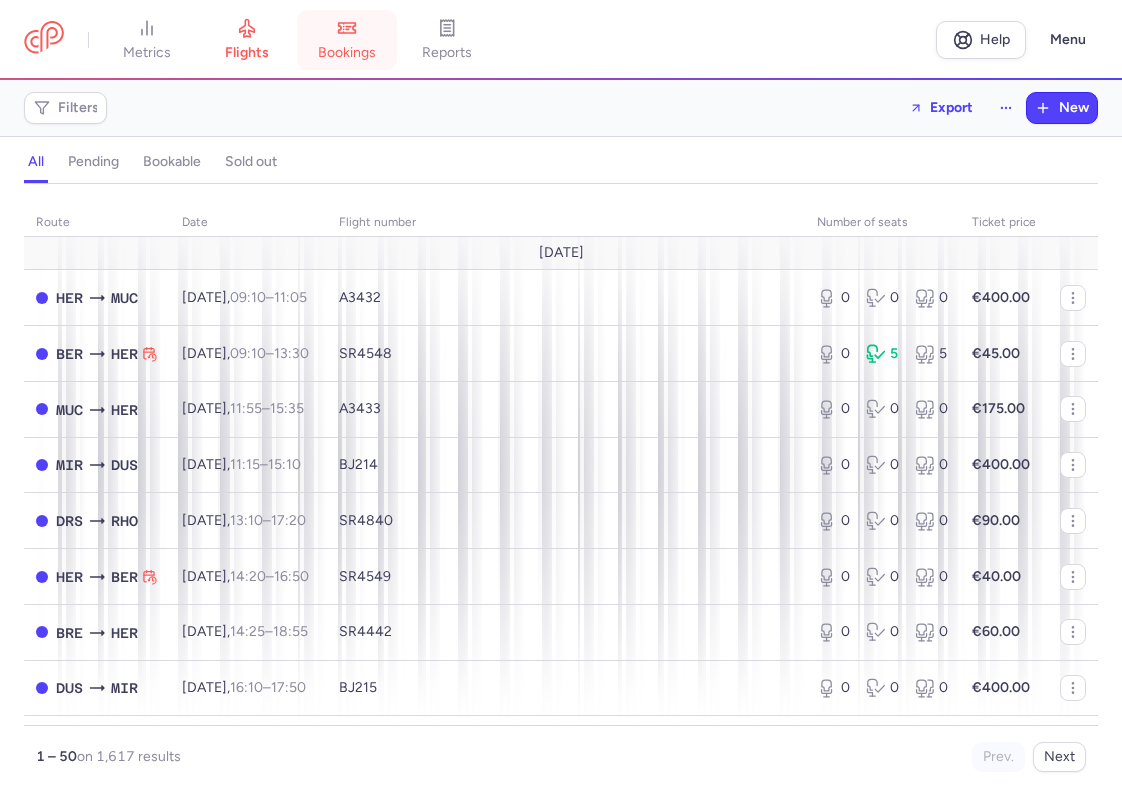 click on "bookings" at bounding box center [347, 40] 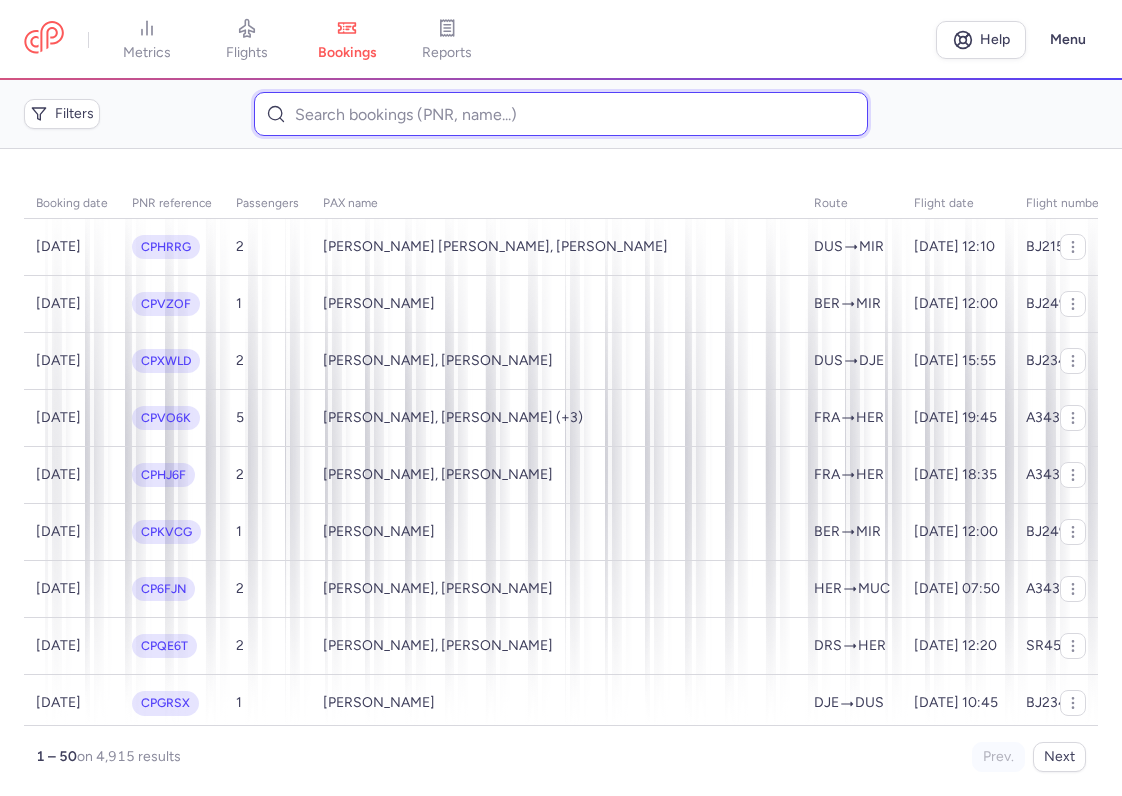 click at bounding box center [561, 114] 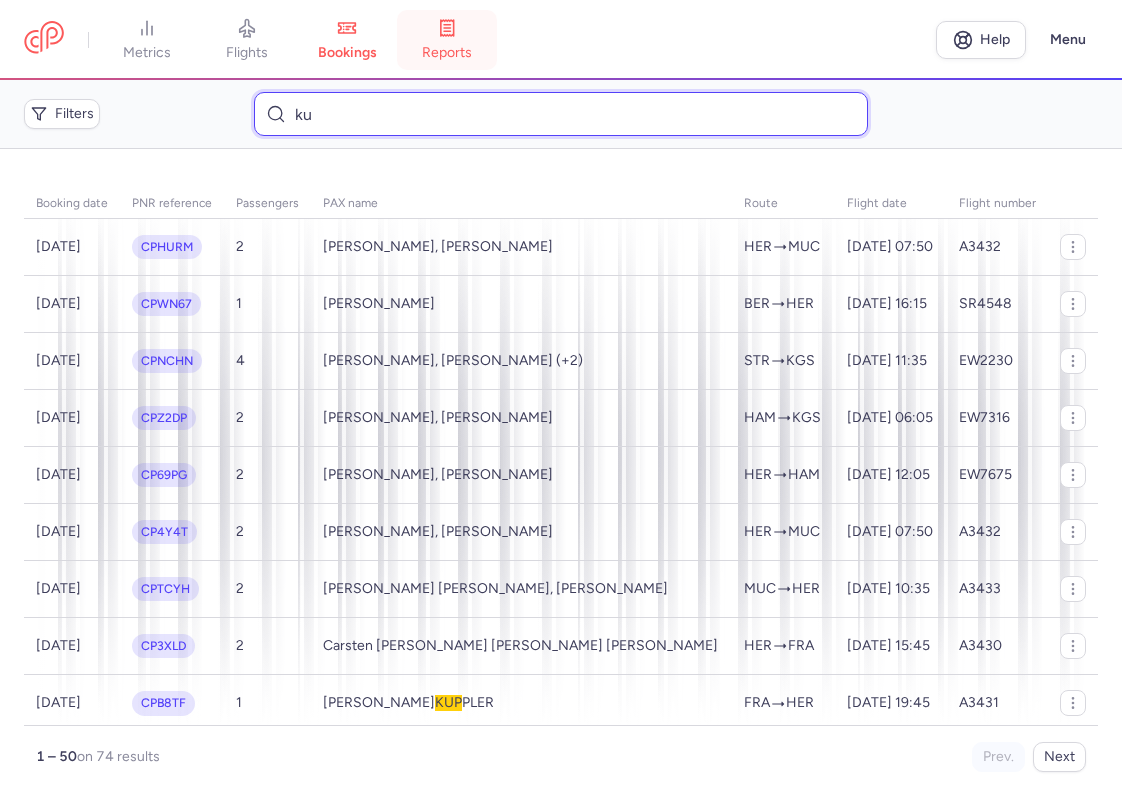 type on "k" 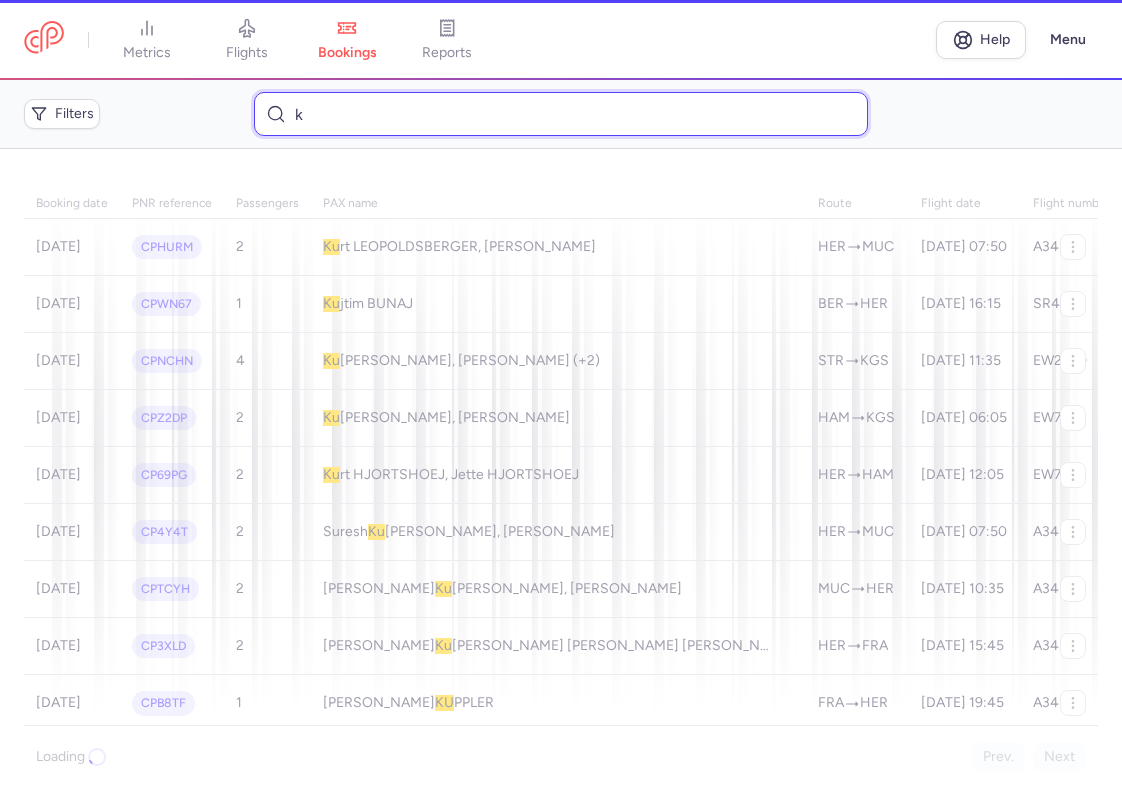 type 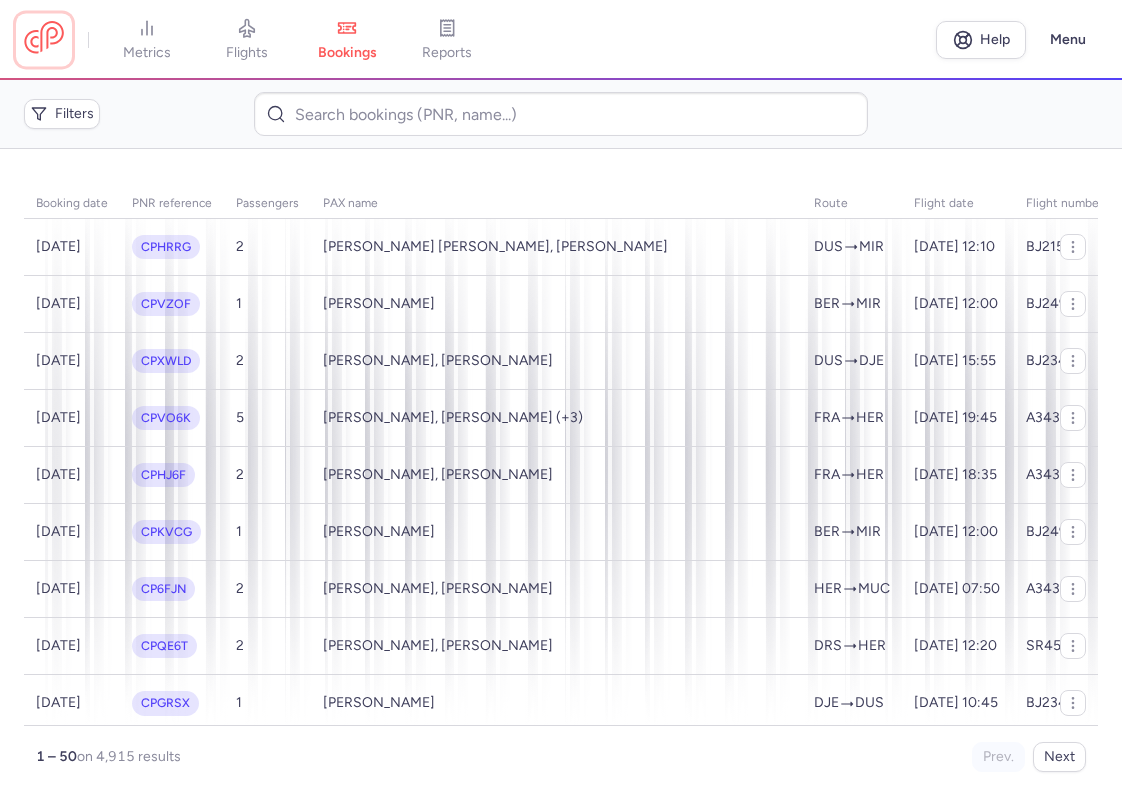 click at bounding box center (44, 39) 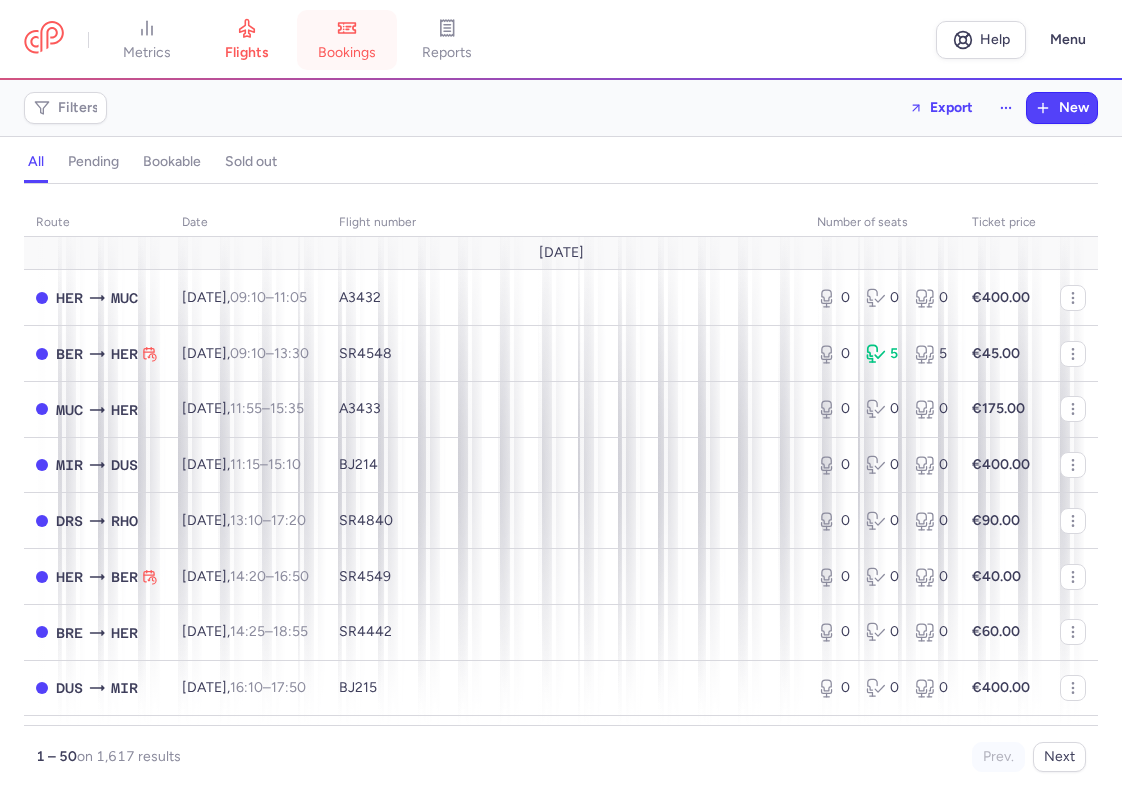 click on "bookings" at bounding box center [347, 40] 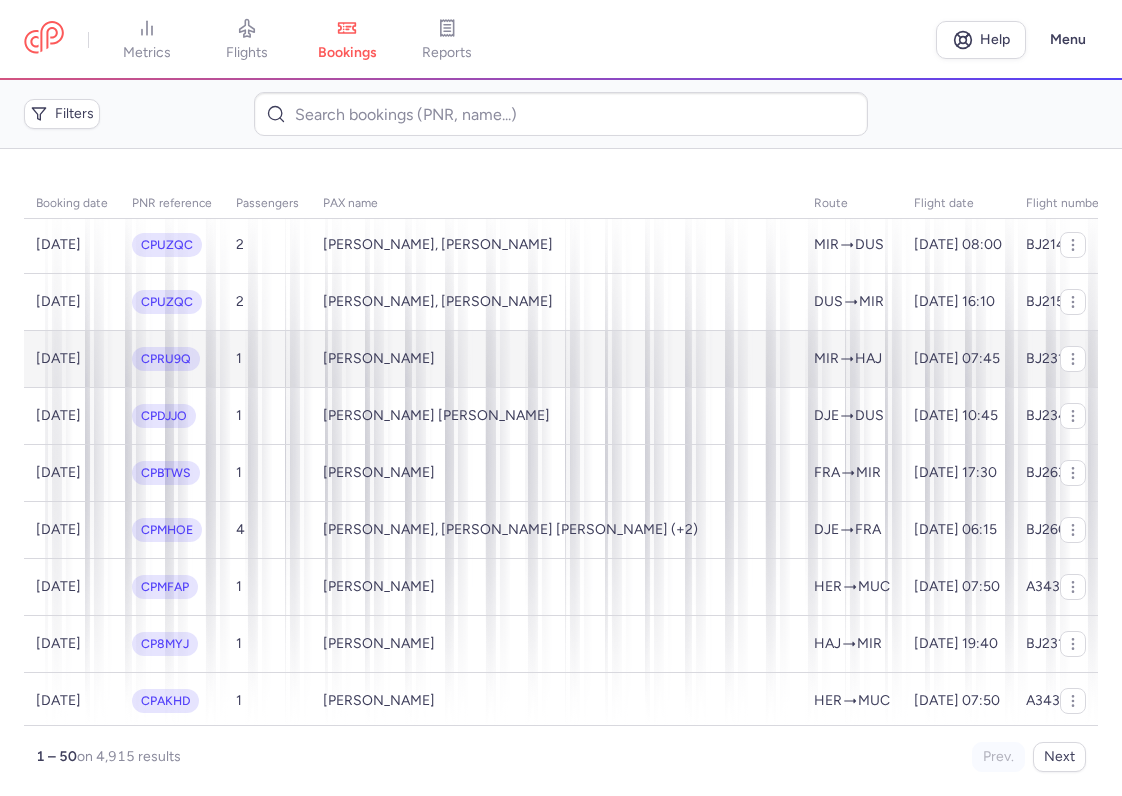 scroll, scrollTop: 2362, scrollLeft: 0, axis: vertical 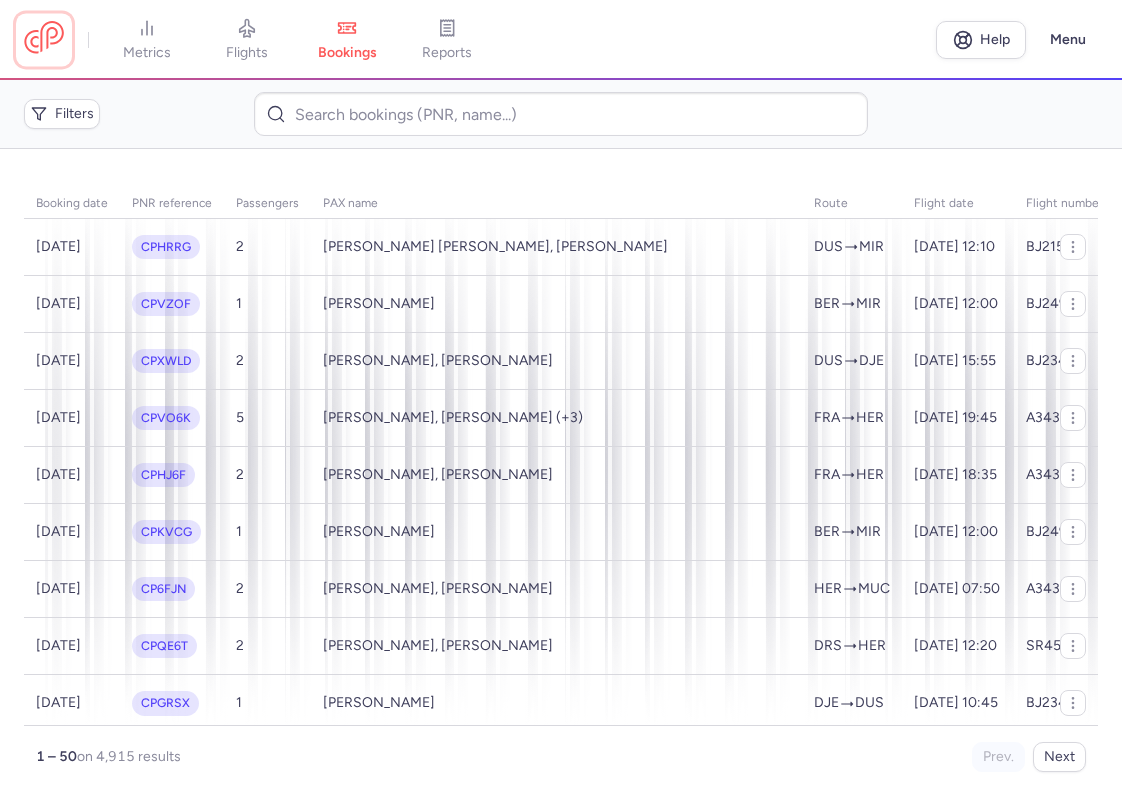 click at bounding box center [44, 39] 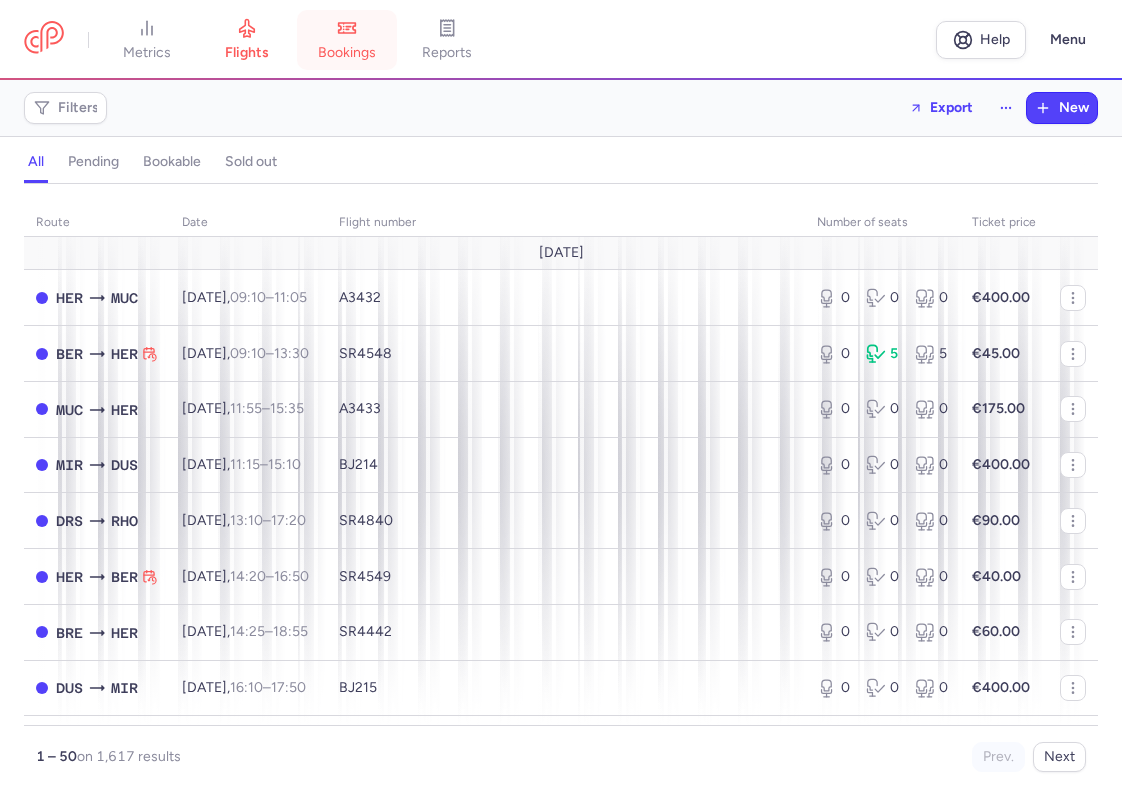 click on "bookings" at bounding box center (347, 40) 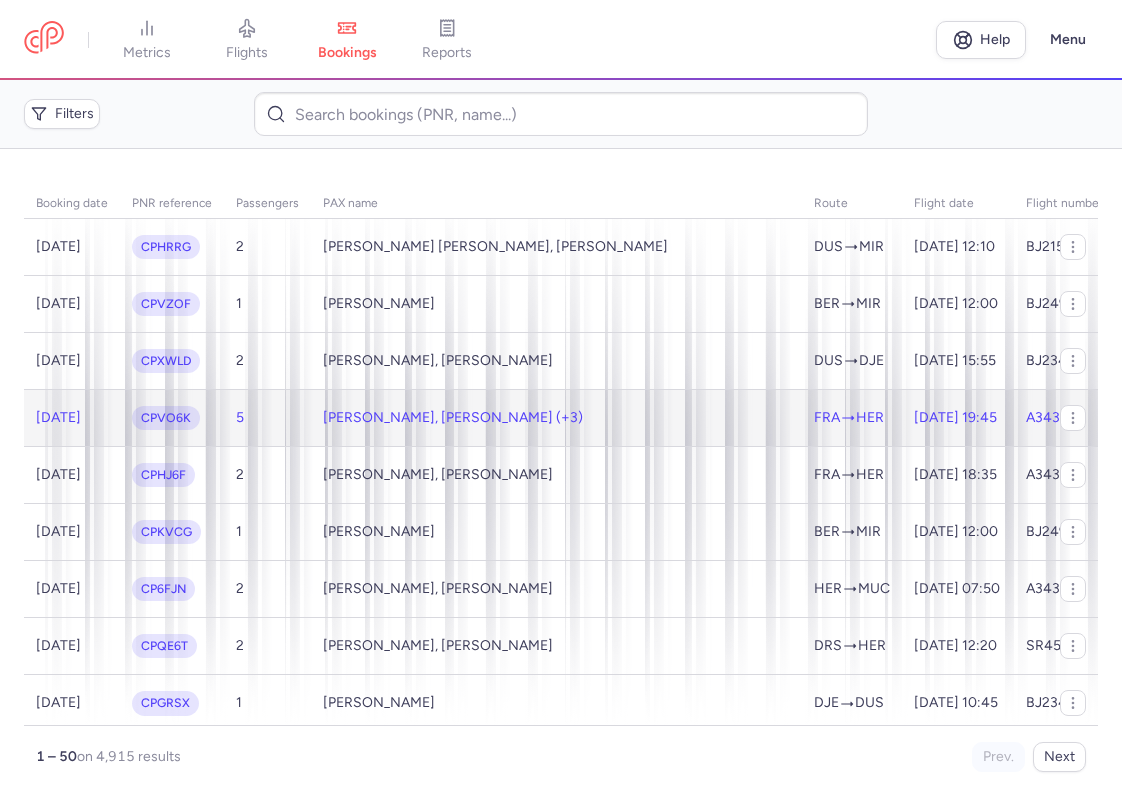 click on "[PERSON_NAME], [PERSON_NAME] (+3)" 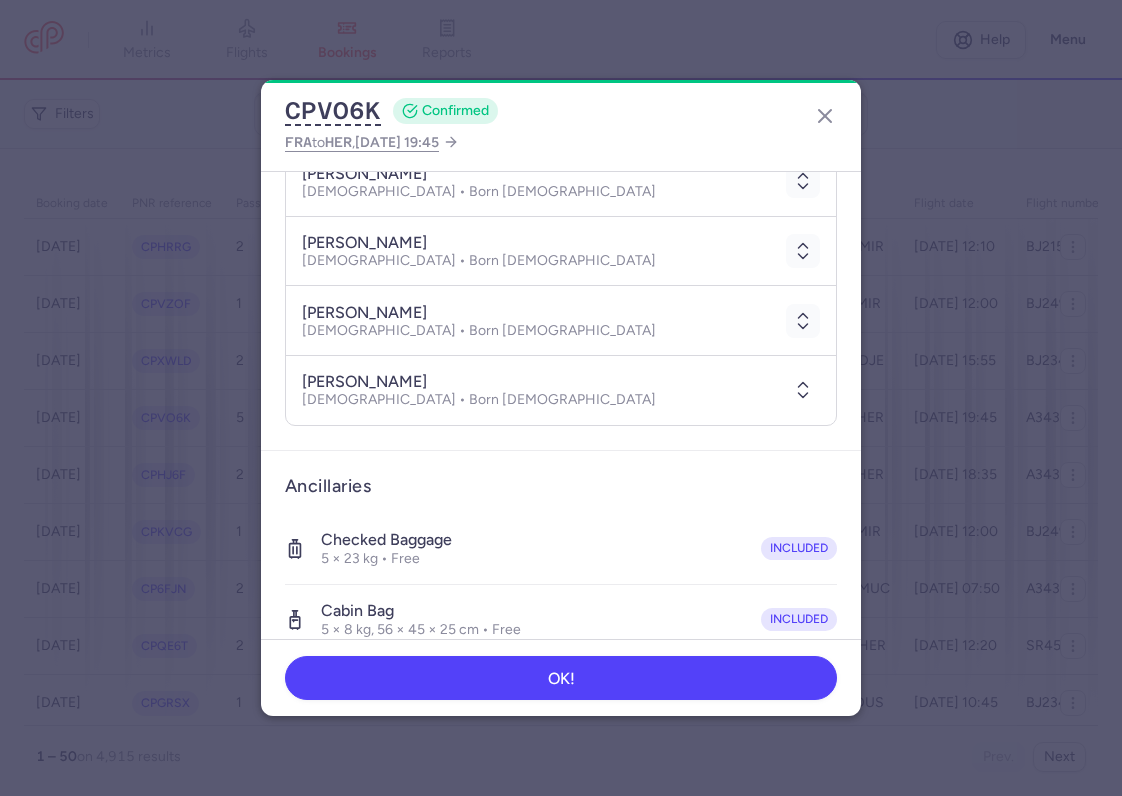 scroll, scrollTop: 400, scrollLeft: 0, axis: vertical 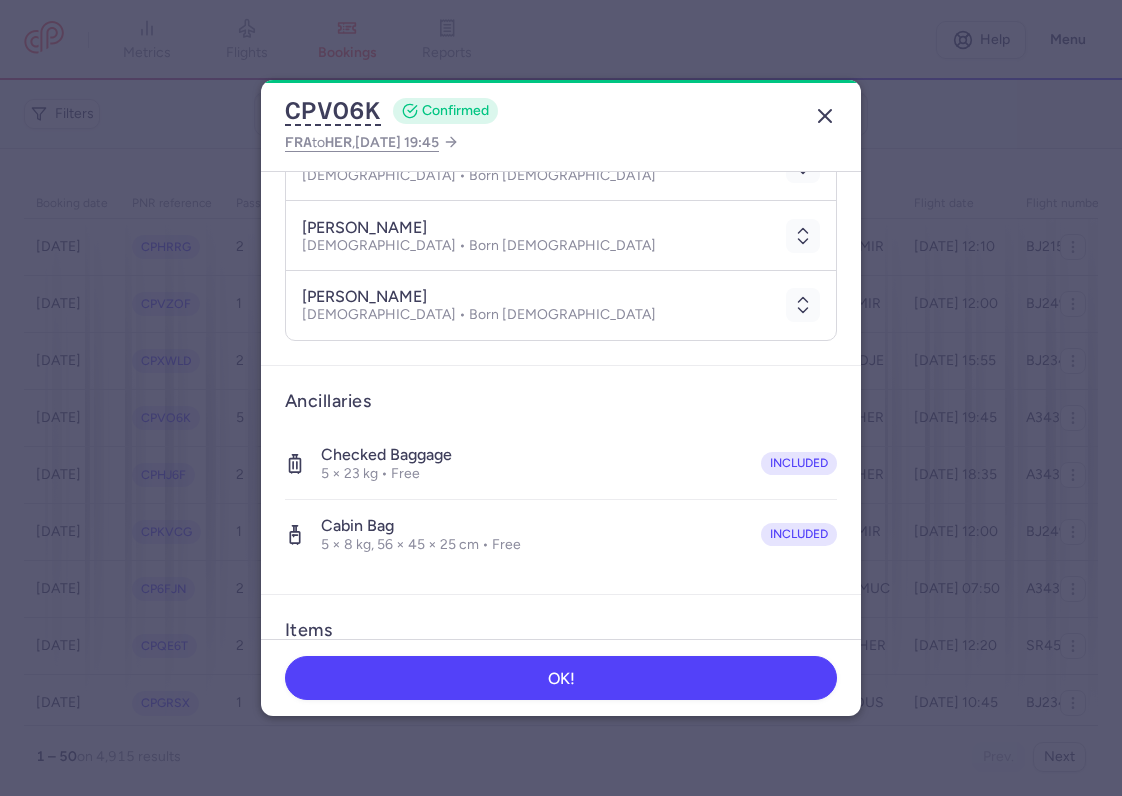 click 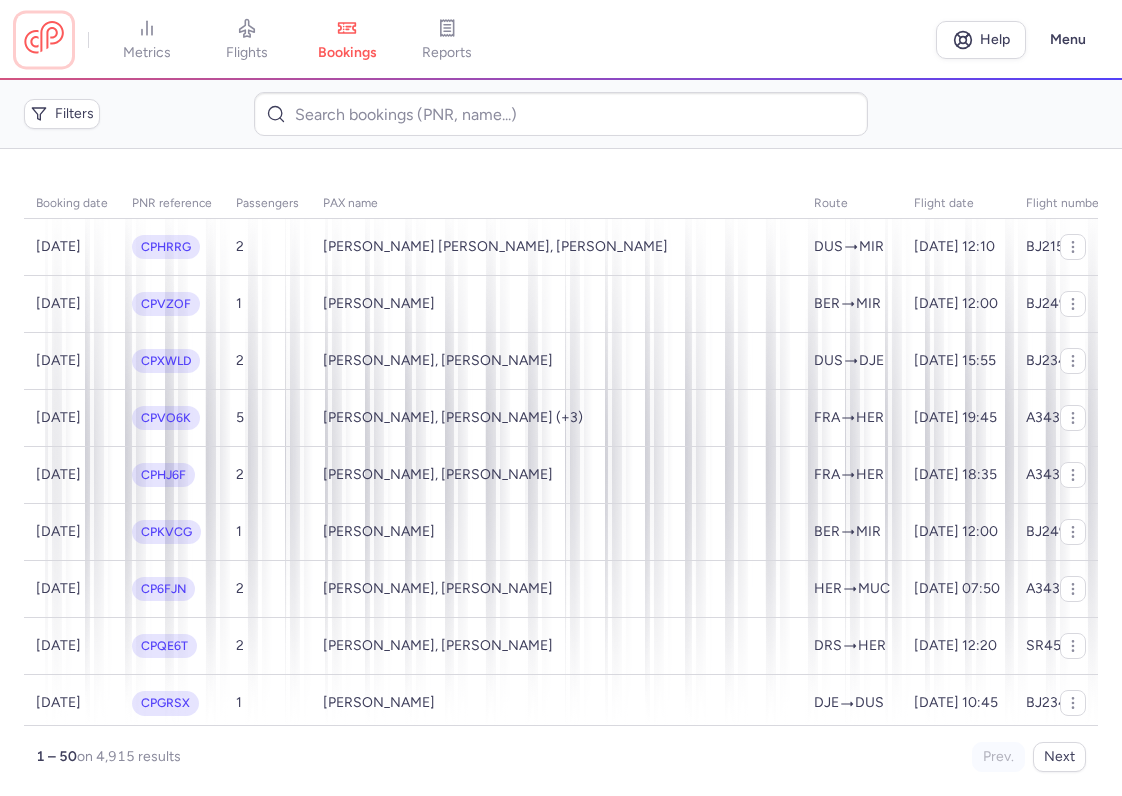 click at bounding box center [44, 39] 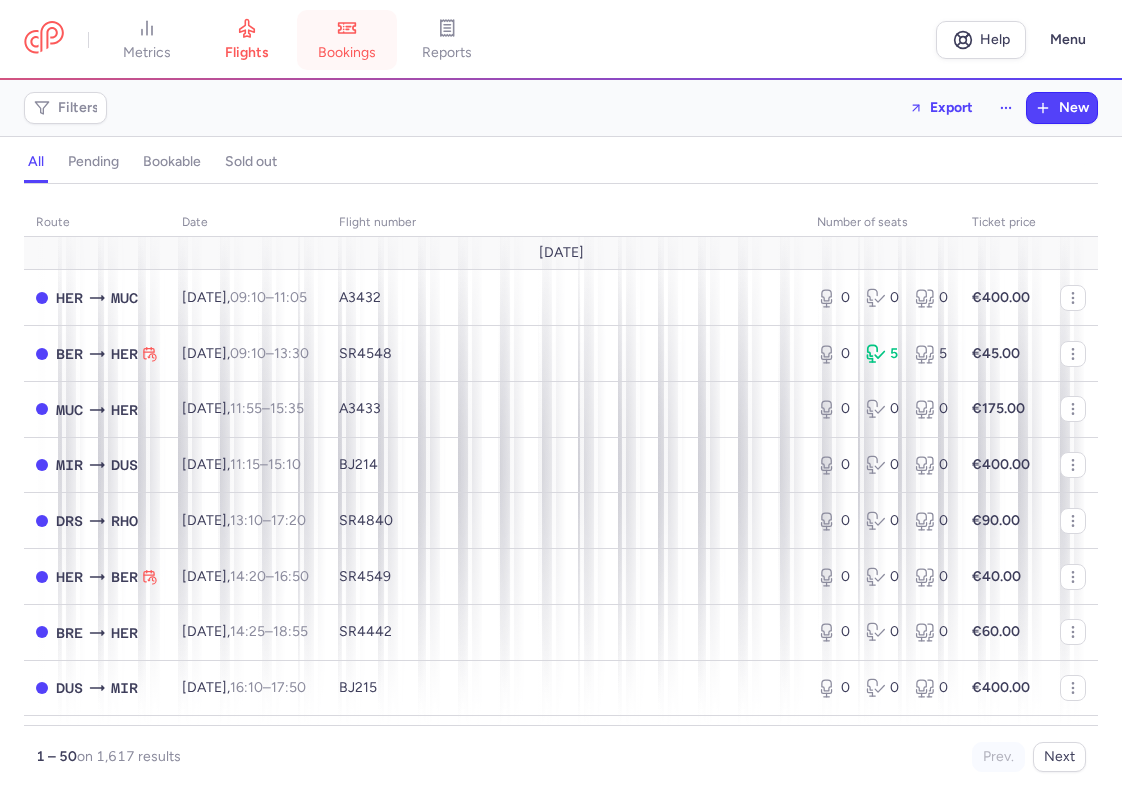 click on "bookings" at bounding box center (347, 53) 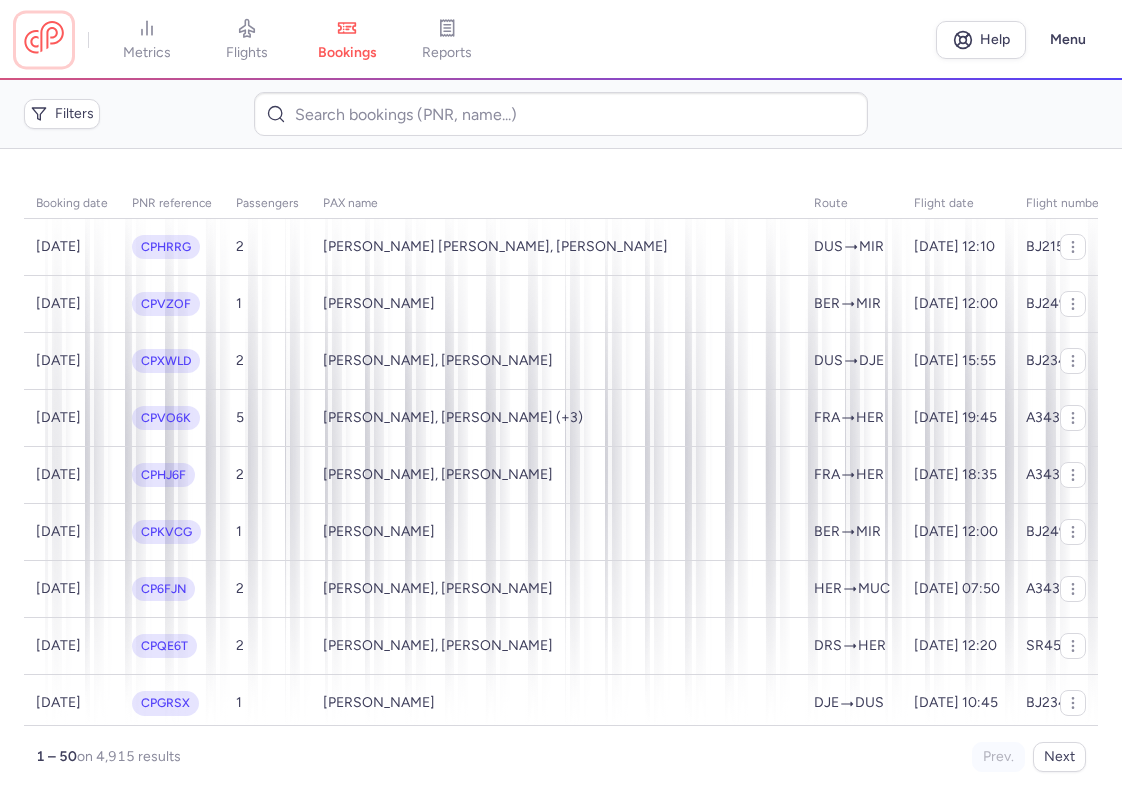 click at bounding box center [44, 39] 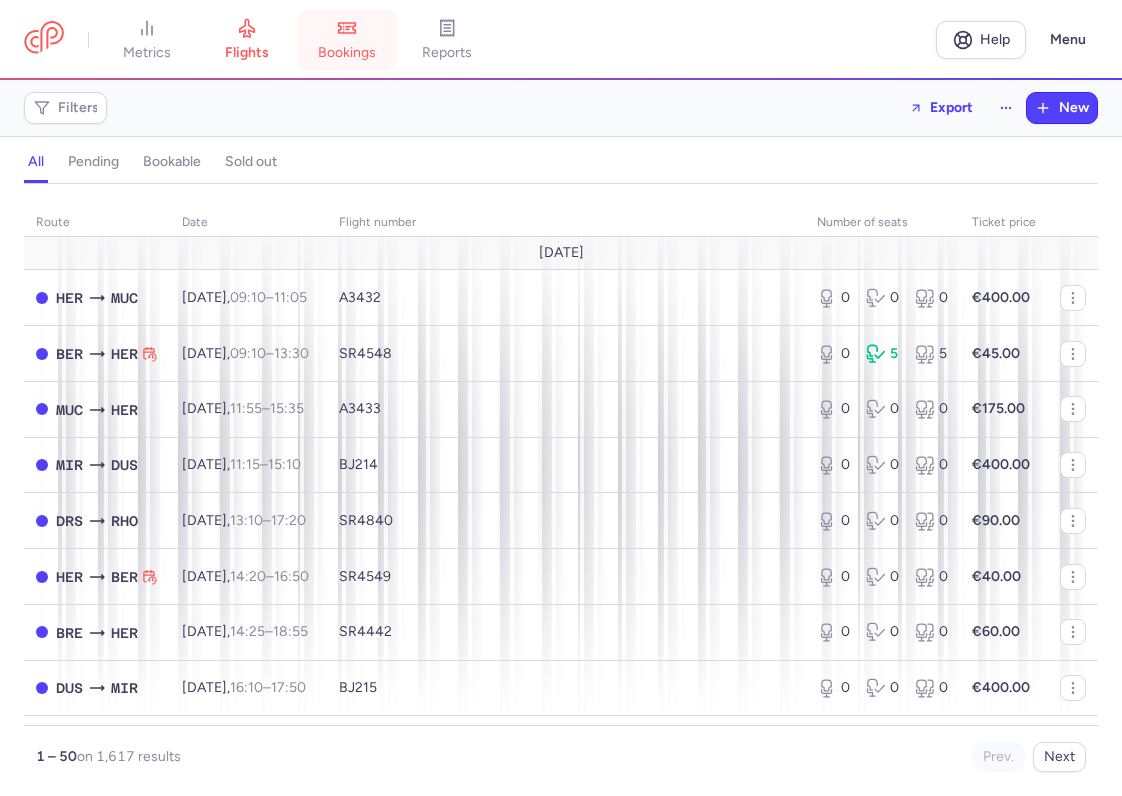 click 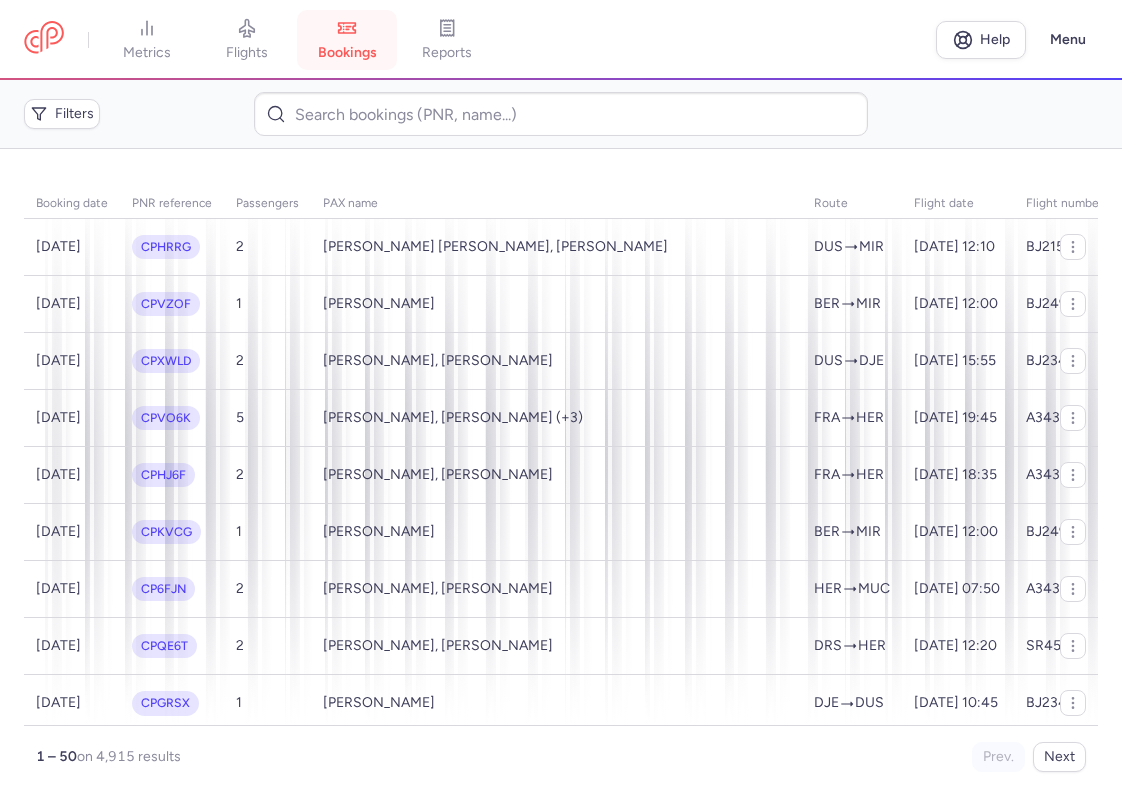 click 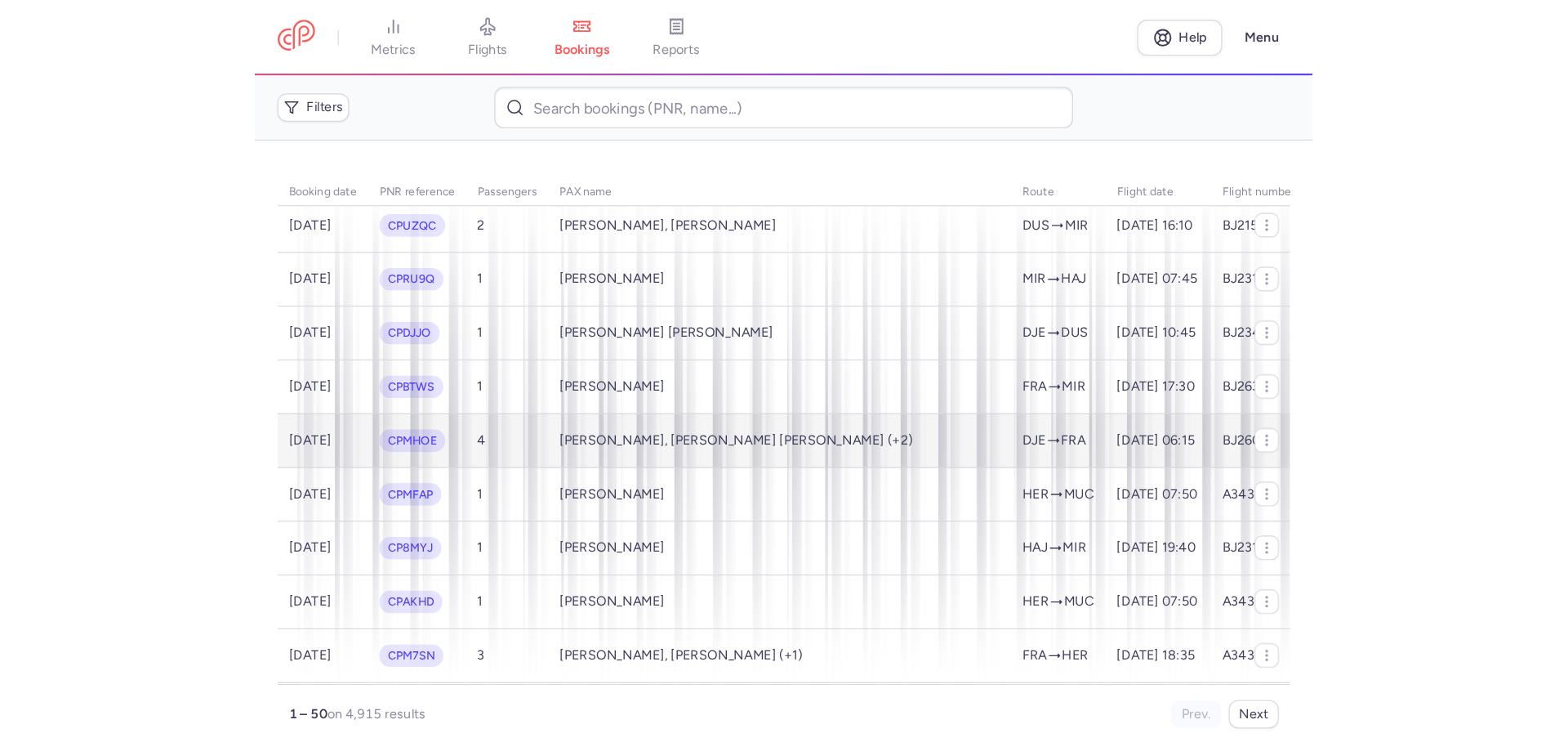 scroll, scrollTop: 1716, scrollLeft: 0, axis: vertical 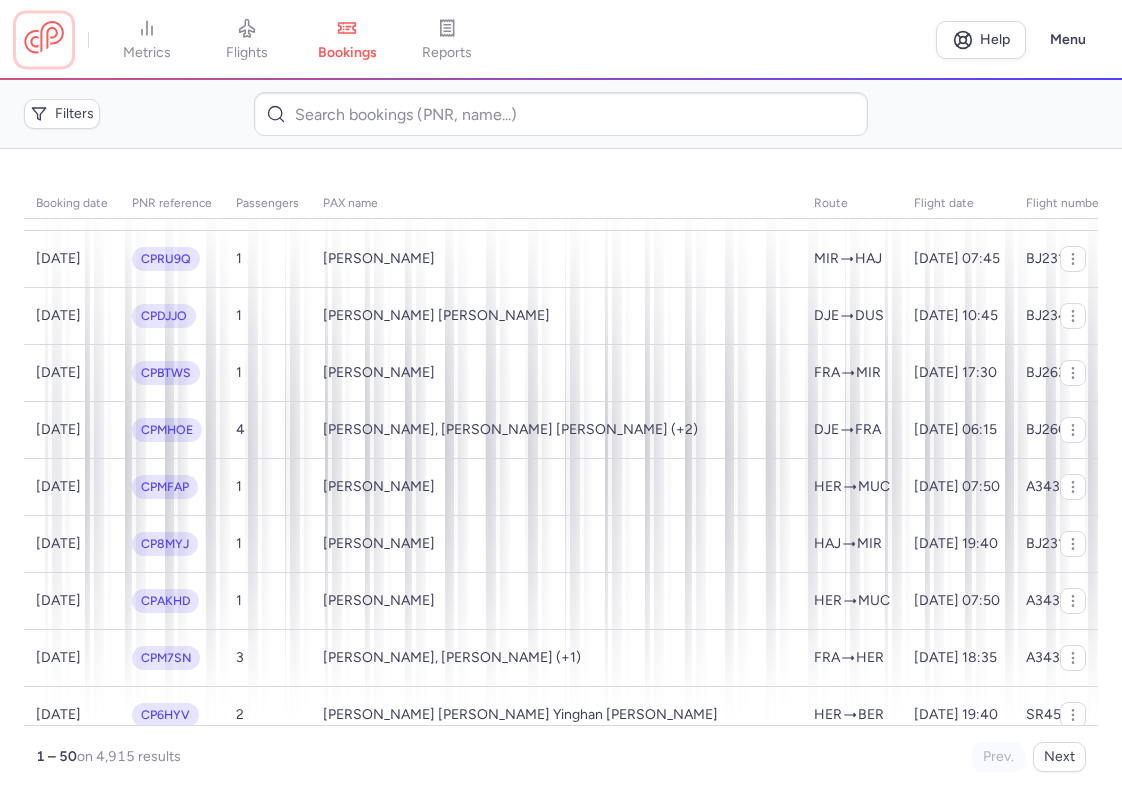 click at bounding box center (44, 39) 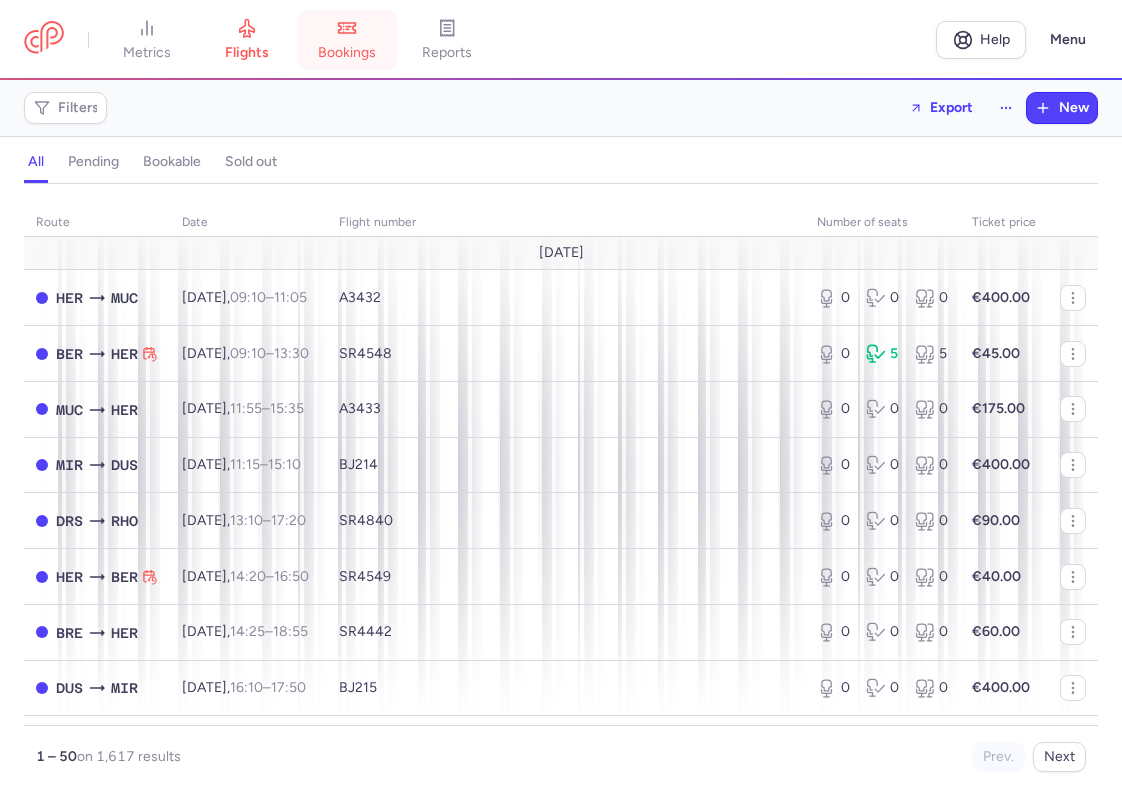 click on "bookings" at bounding box center [347, 40] 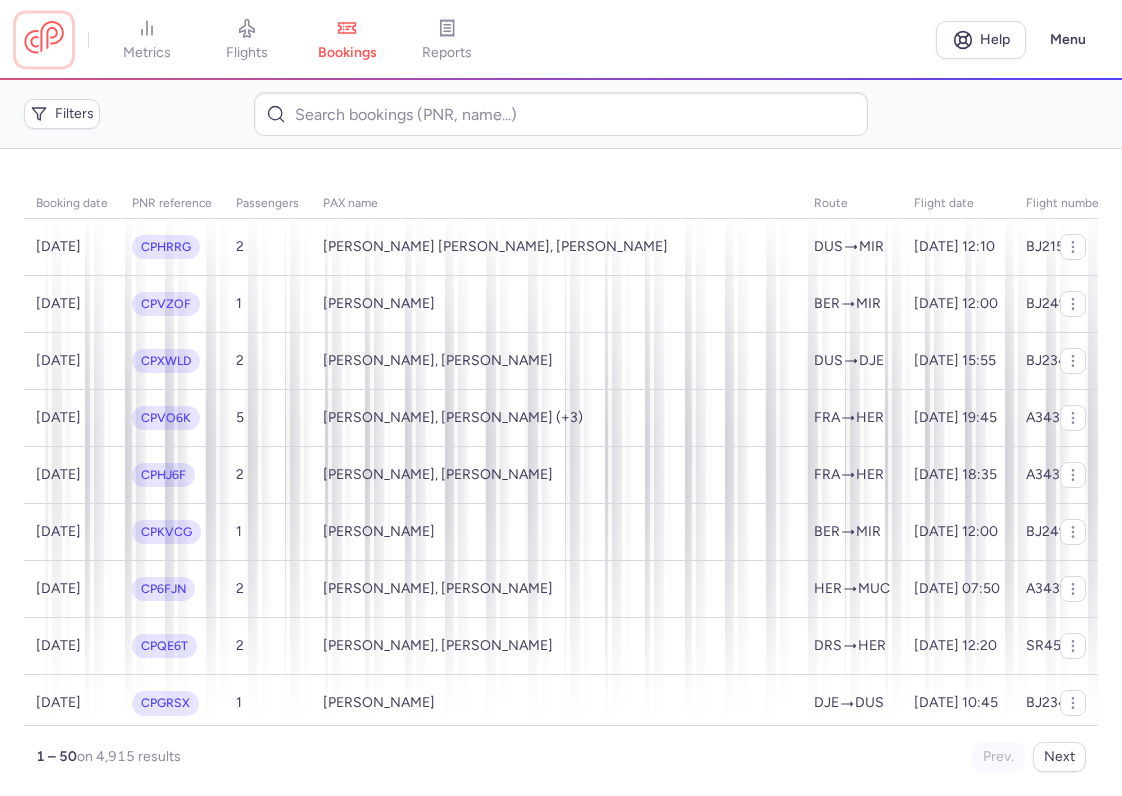 click at bounding box center [44, 39] 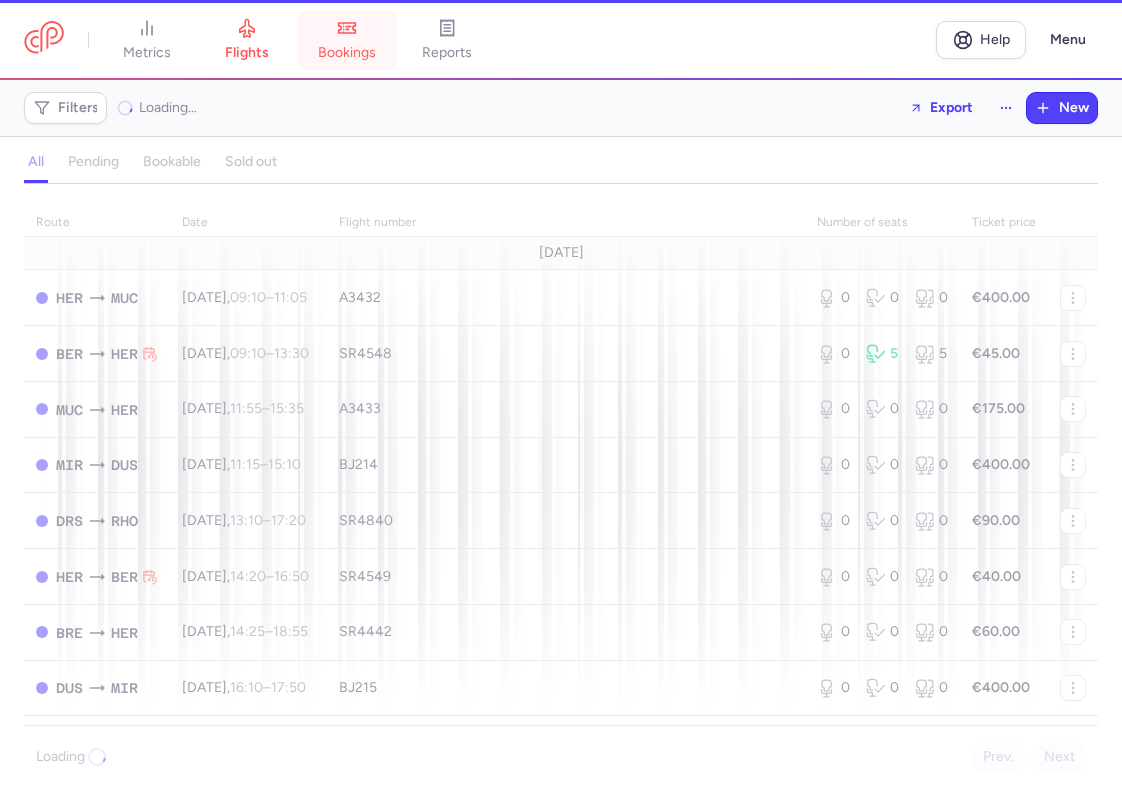 click on "bookings" at bounding box center [347, 40] 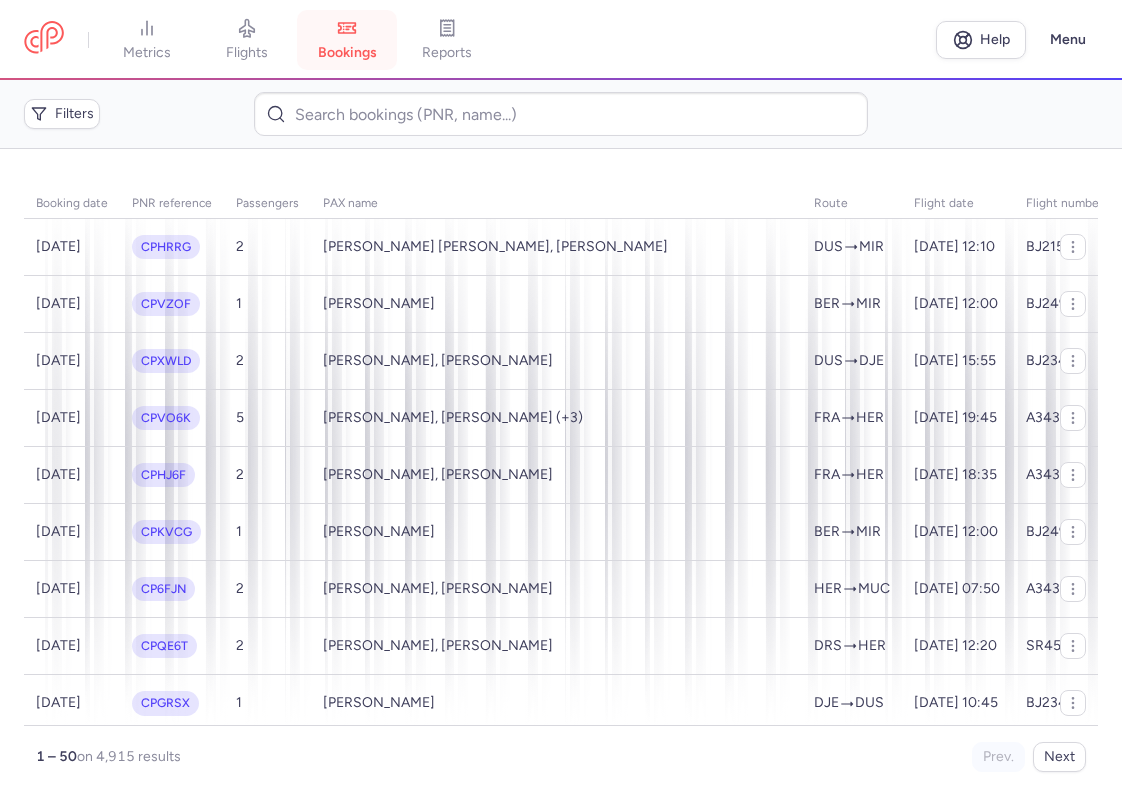 click on "bookings" at bounding box center [347, 40] 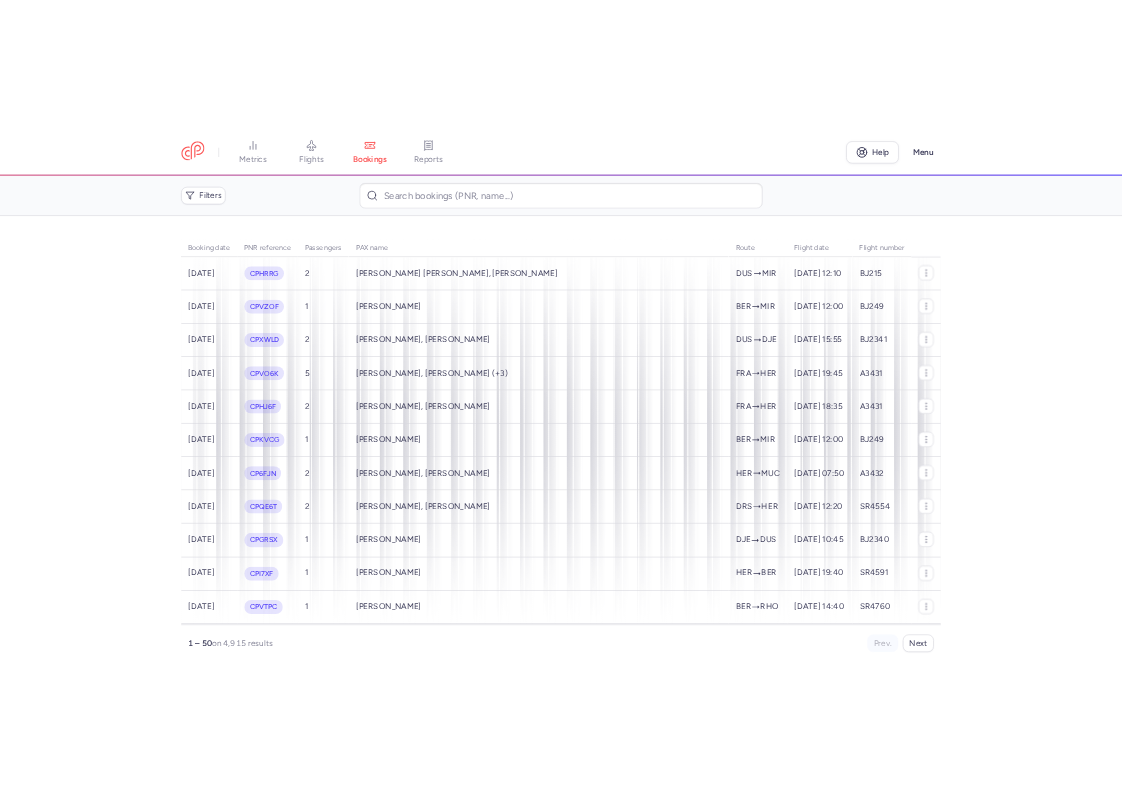 scroll, scrollTop: 0, scrollLeft: 0, axis: both 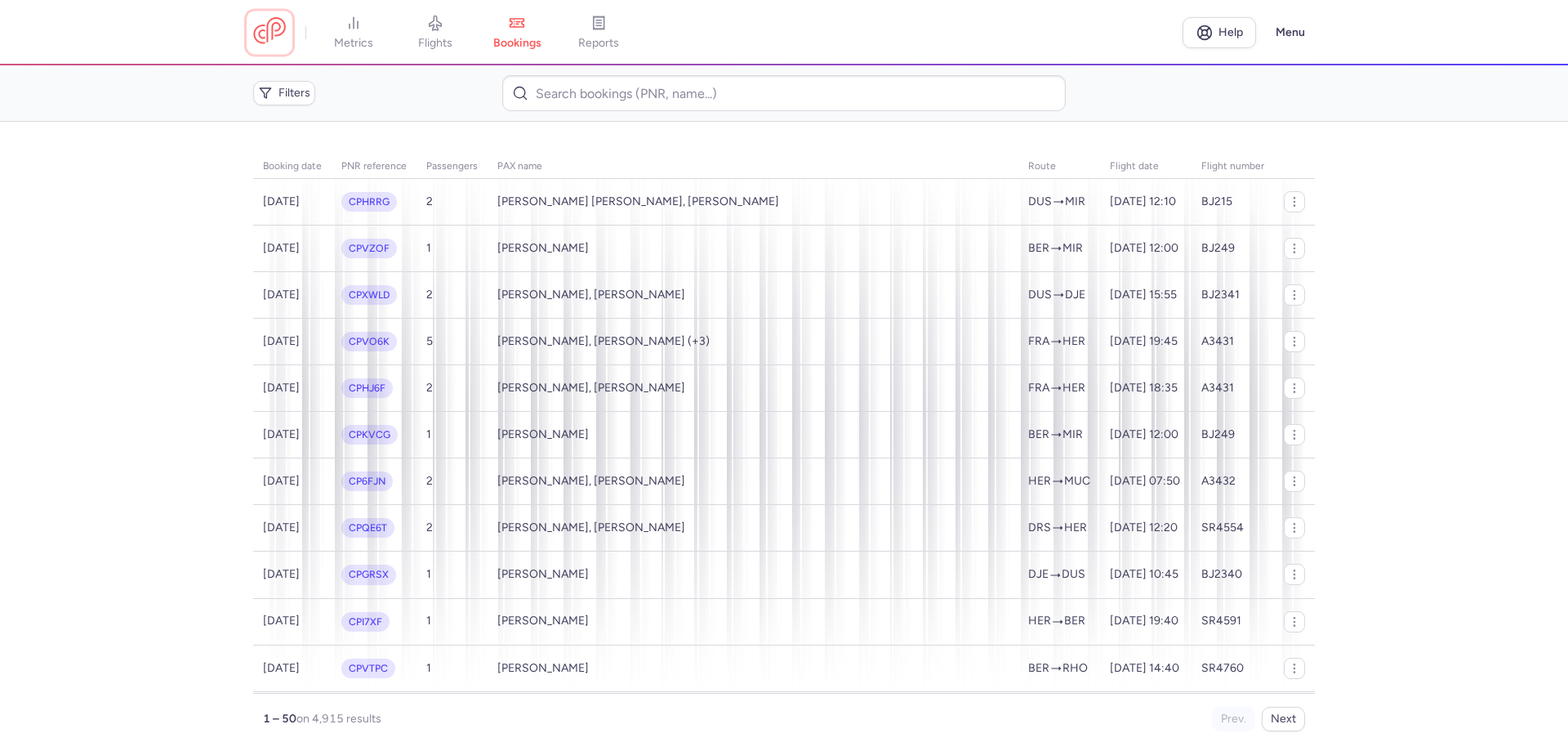 drag, startPoint x: 0, startPoint y: 0, endPoint x: 274, endPoint y: 20, distance: 274.72896 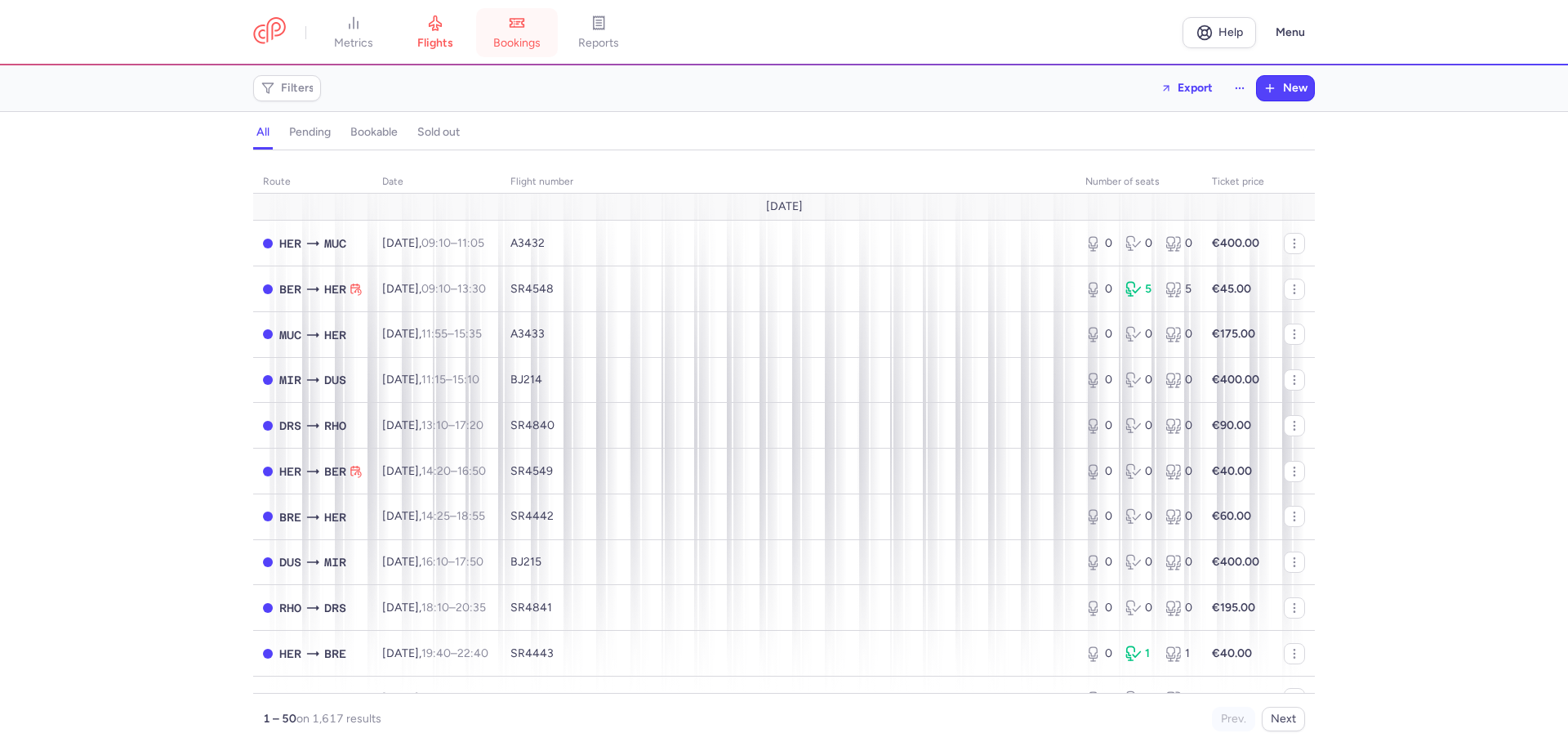 click on "bookings" at bounding box center (517, 43) 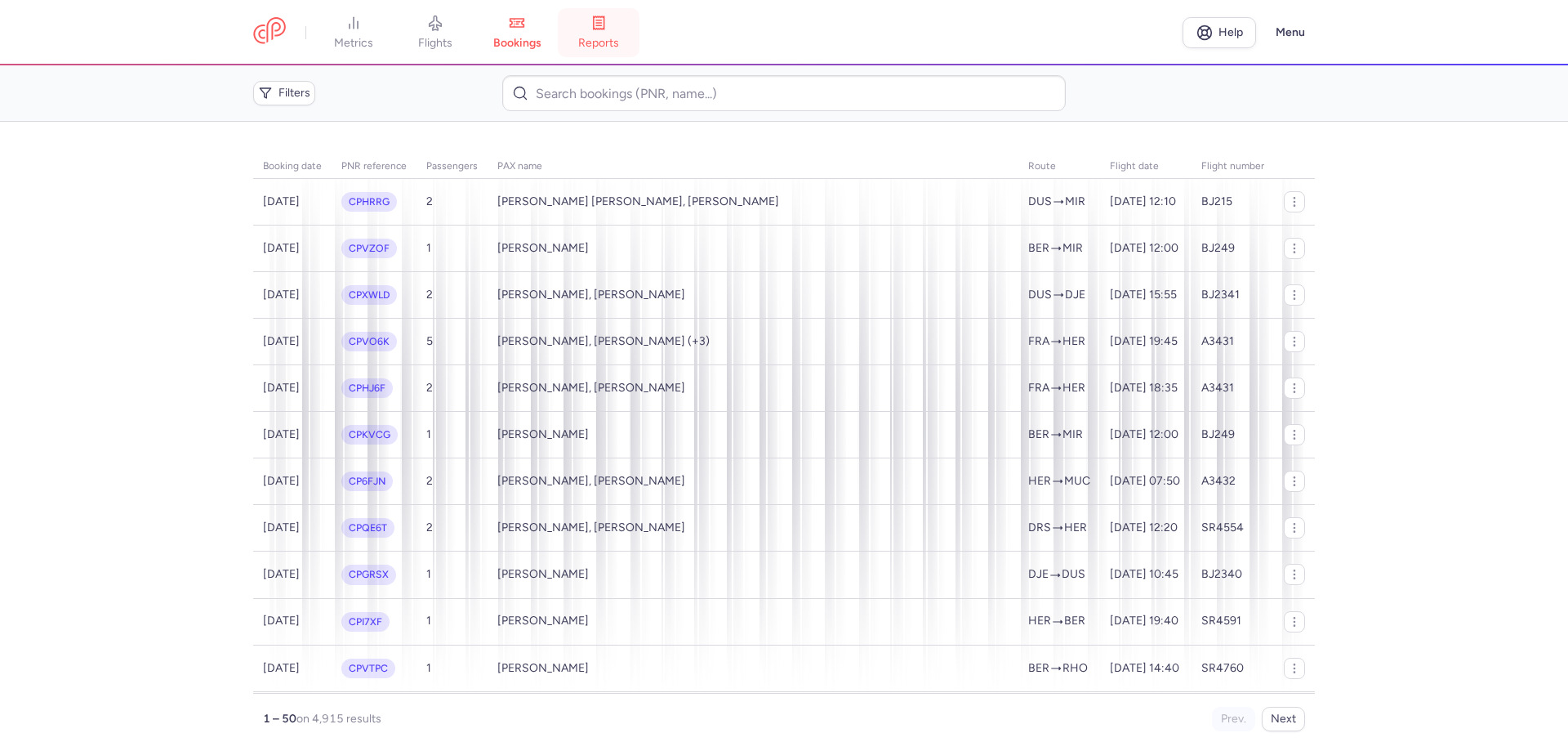 click 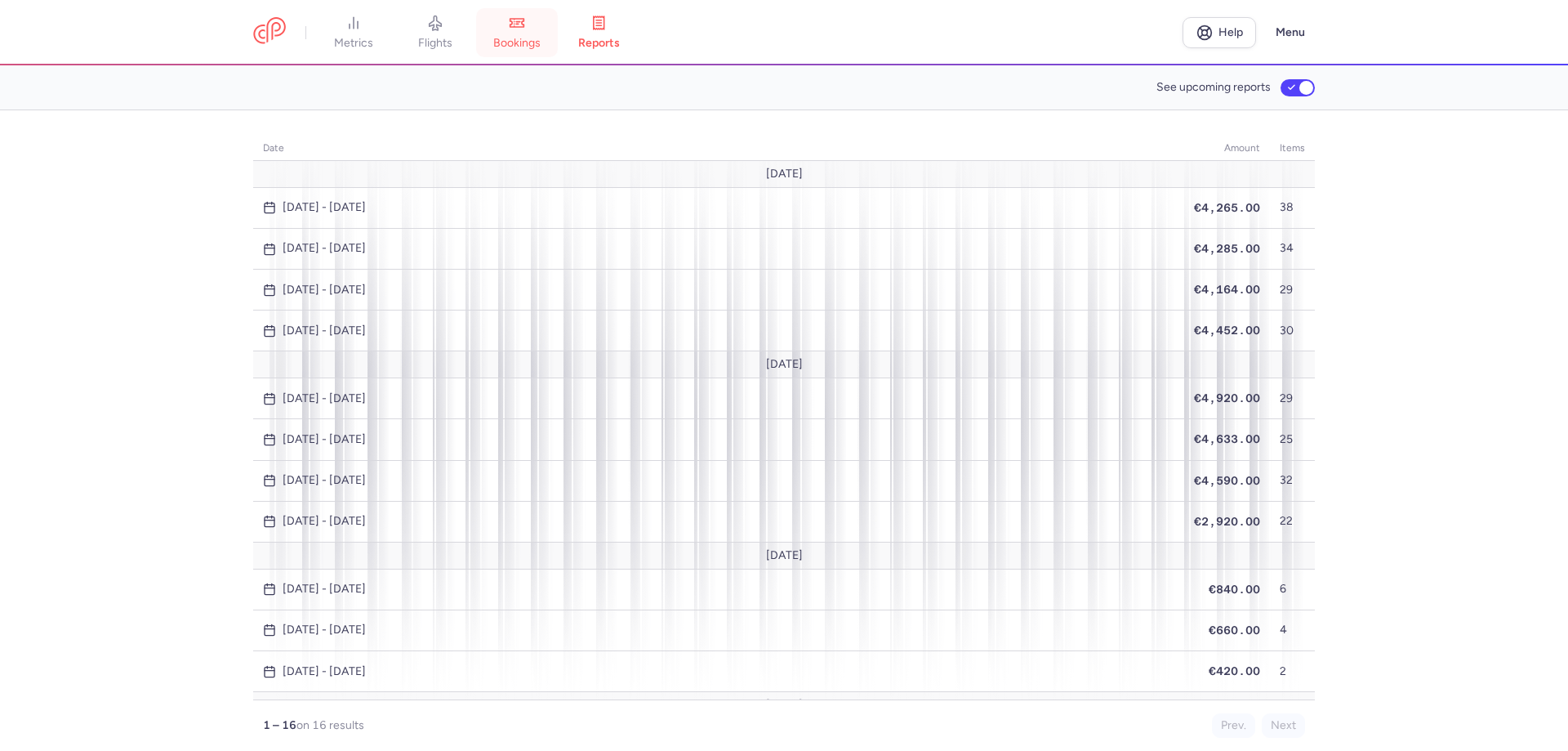 click on "bookings" at bounding box center [517, 33] 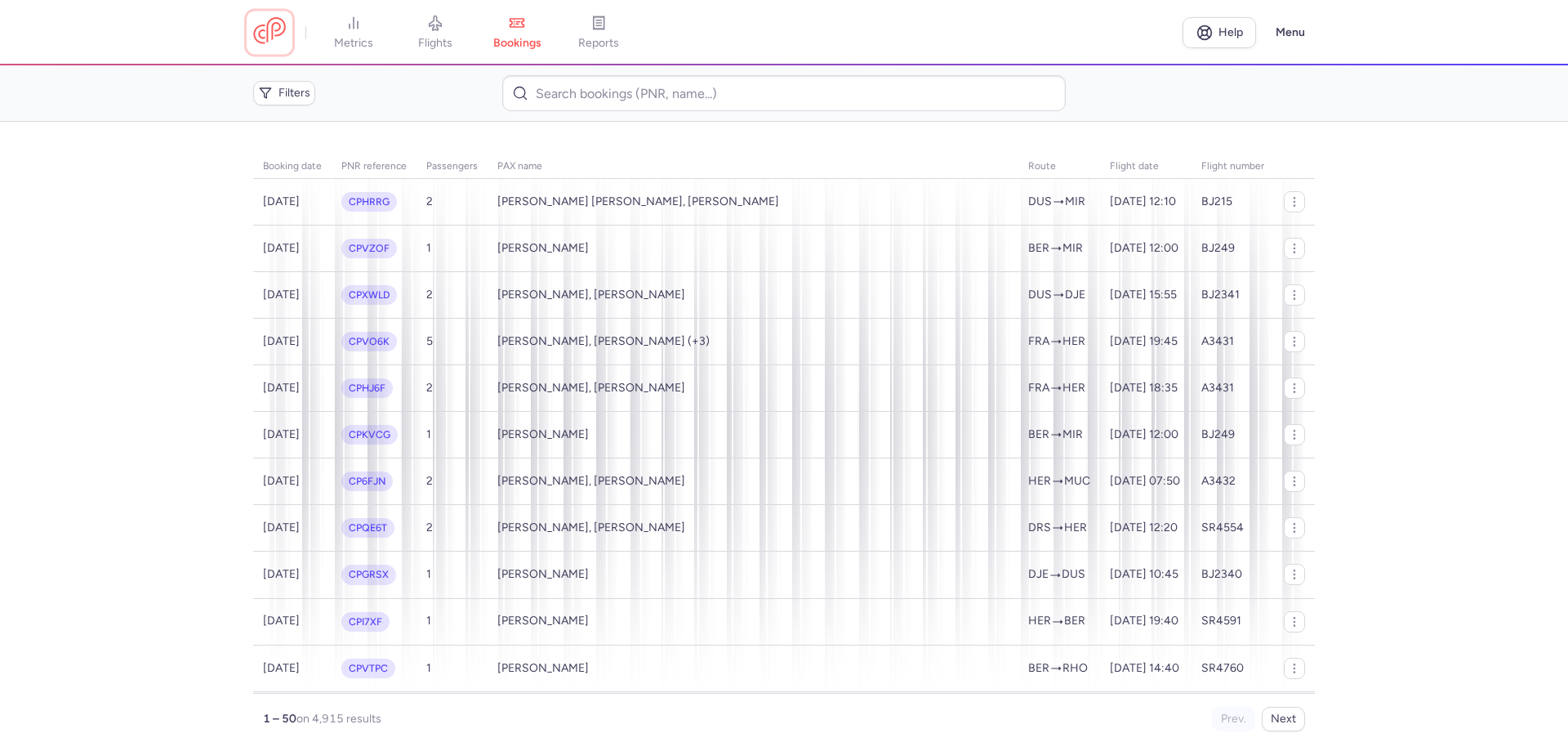 click at bounding box center [270, 32] 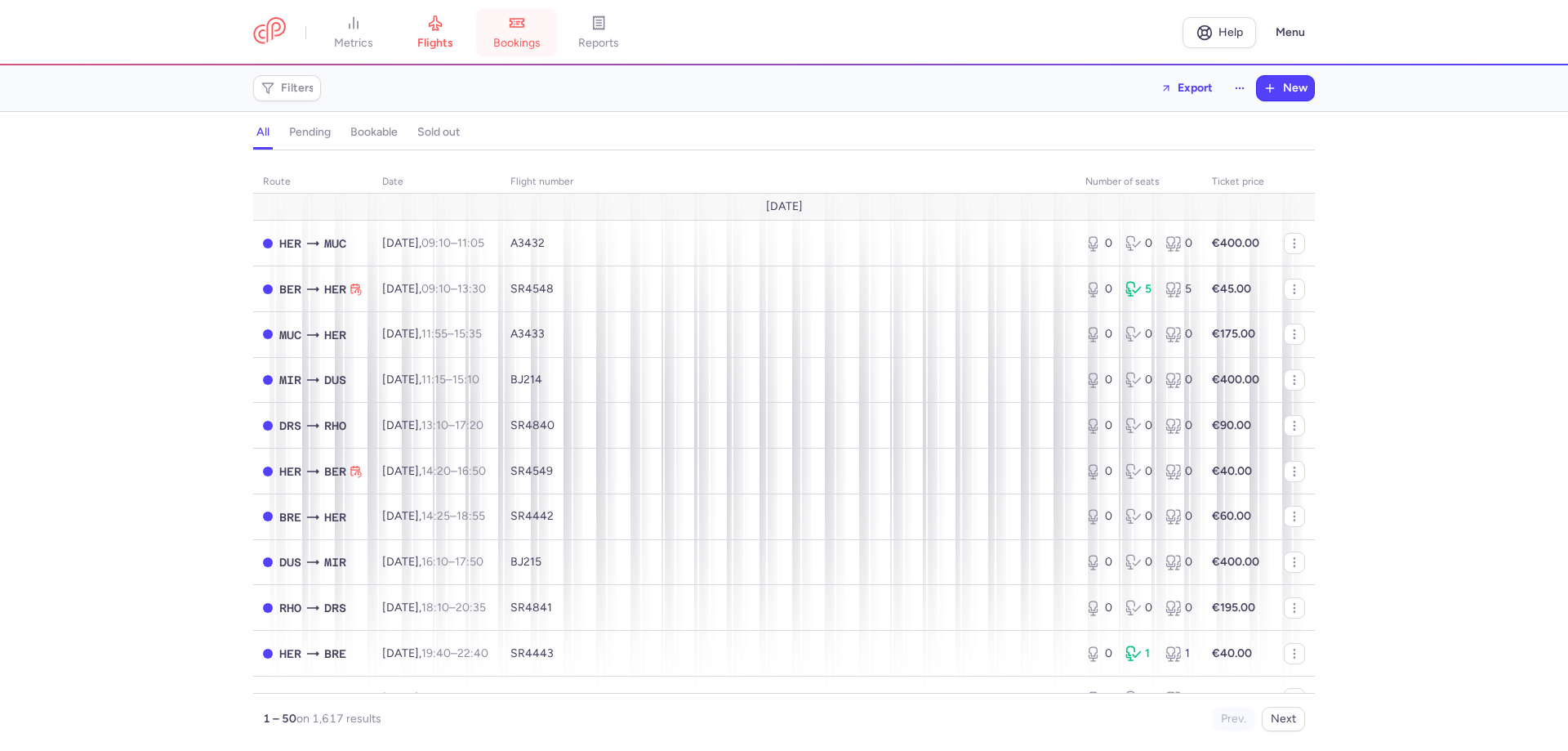 click on "bookings" at bounding box center [517, 33] 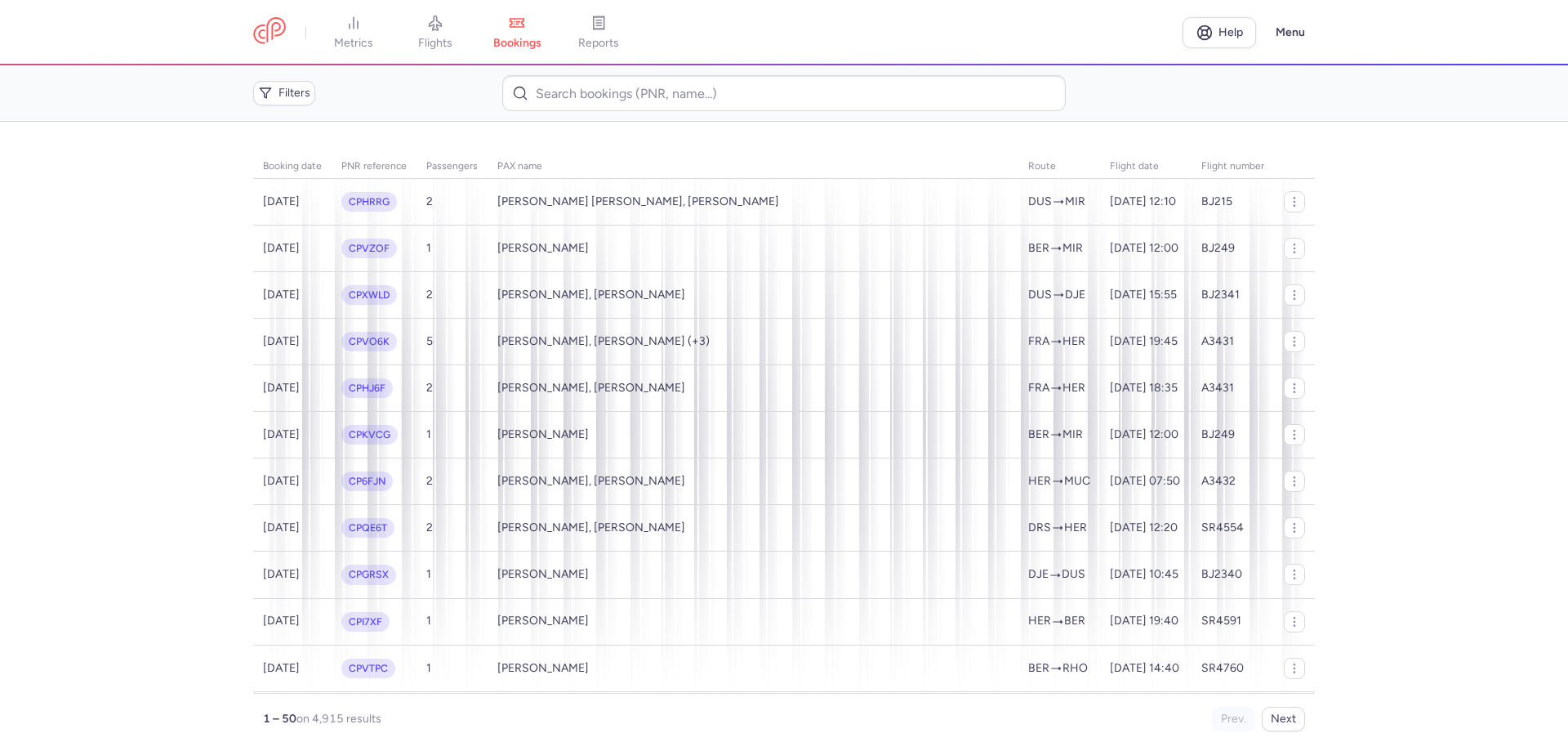click on "metrics flights bookings reports" at bounding box center [718, 33] 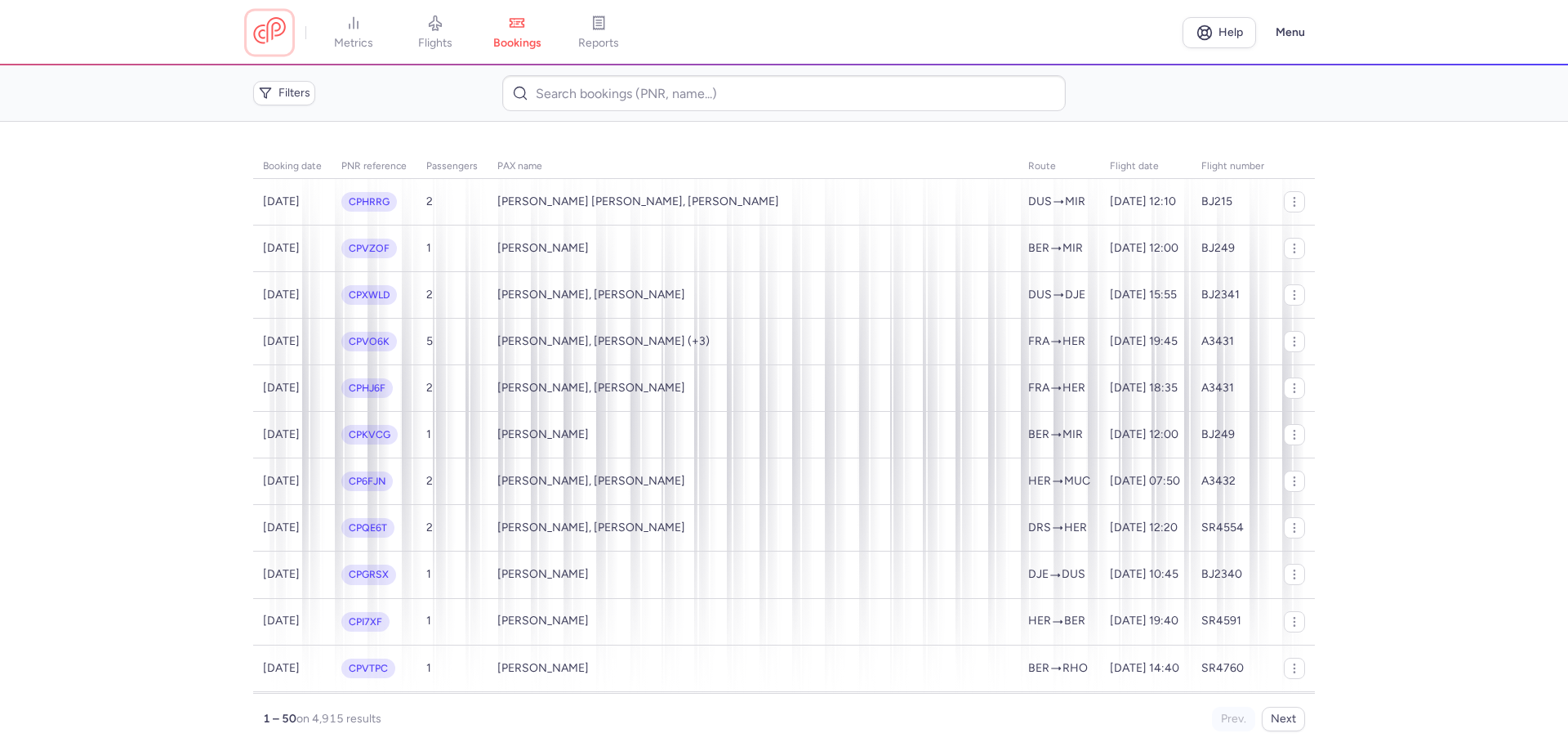 click at bounding box center (270, 32) 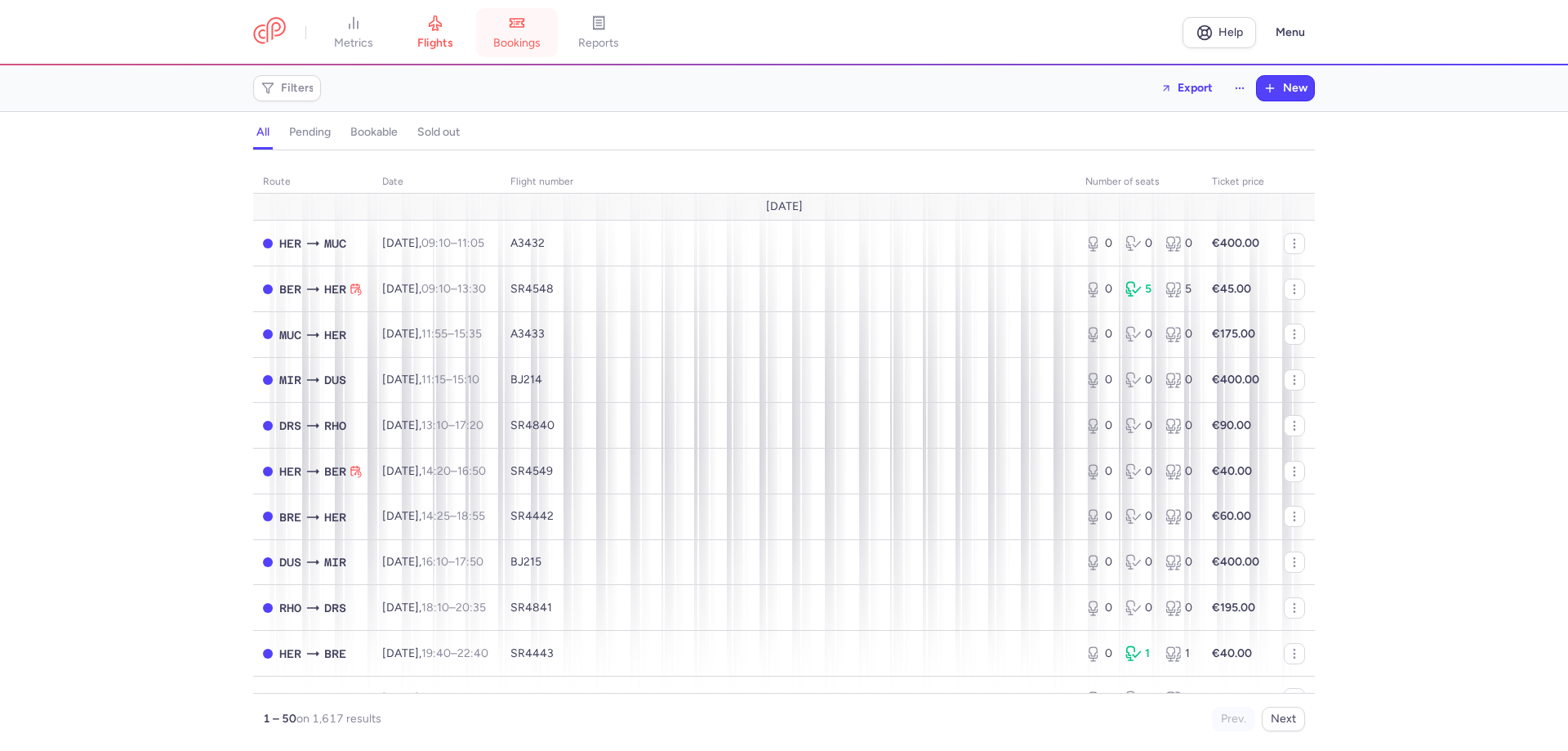 click on "bookings" at bounding box center (517, 33) 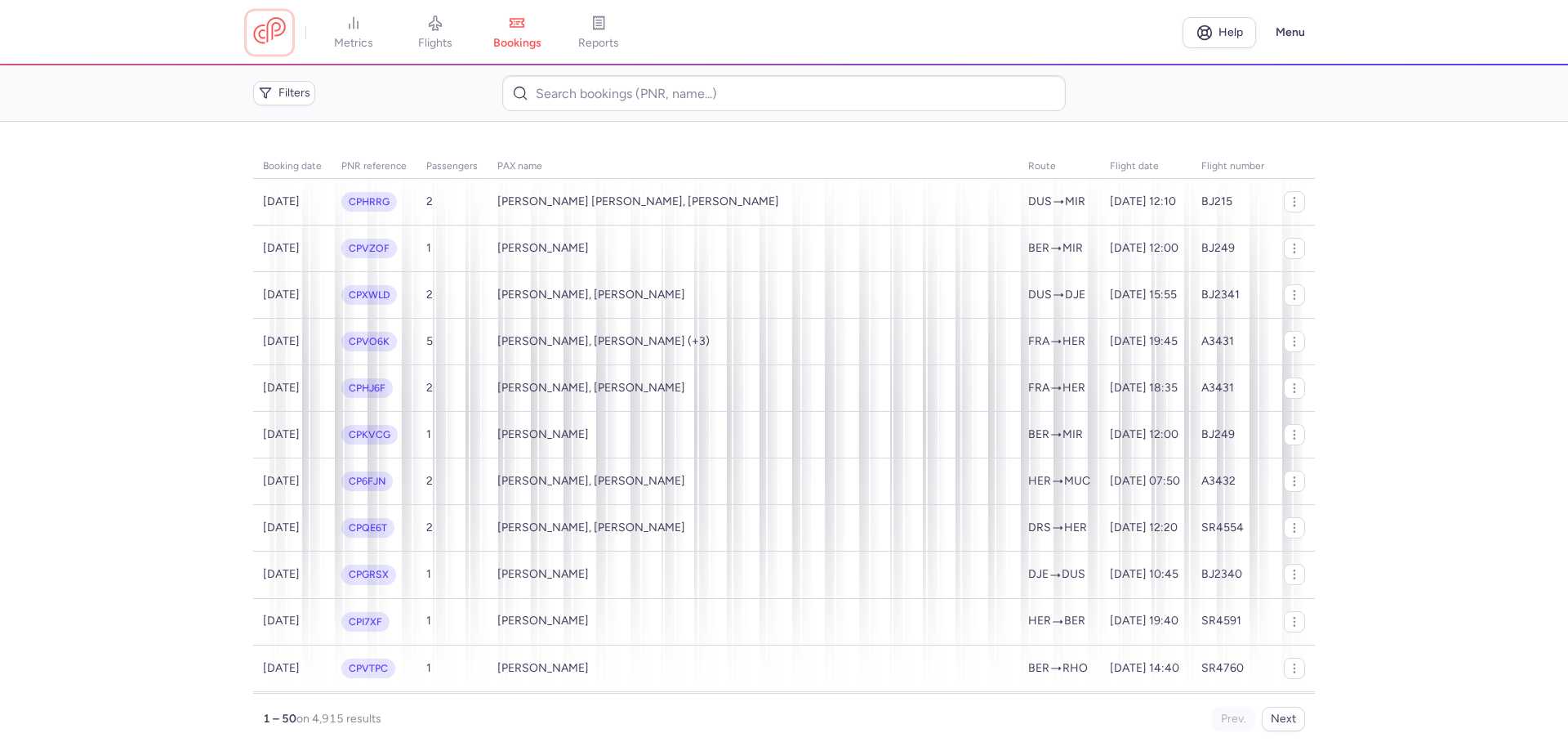 click at bounding box center (270, 32) 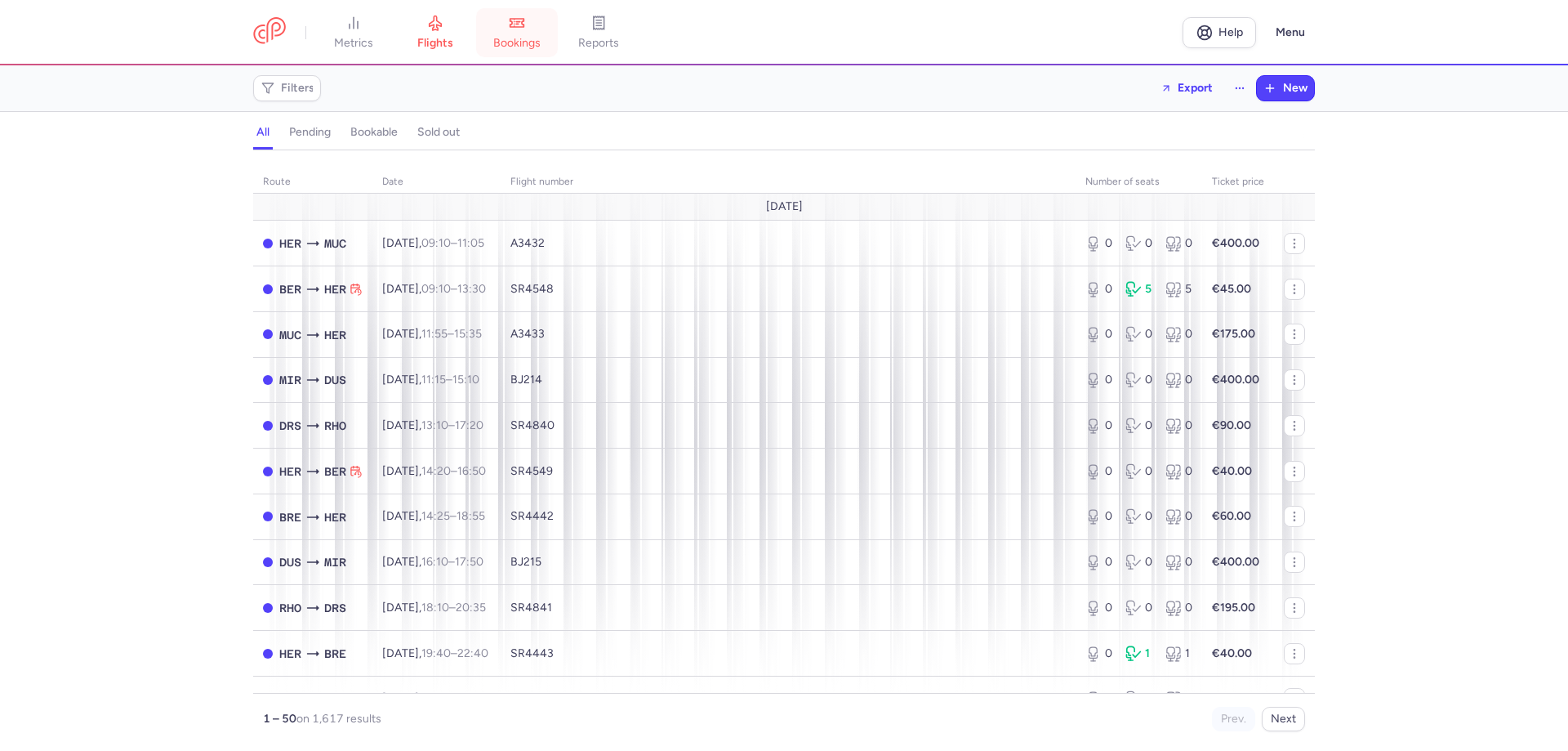 click on "bookings" at bounding box center [517, 43] 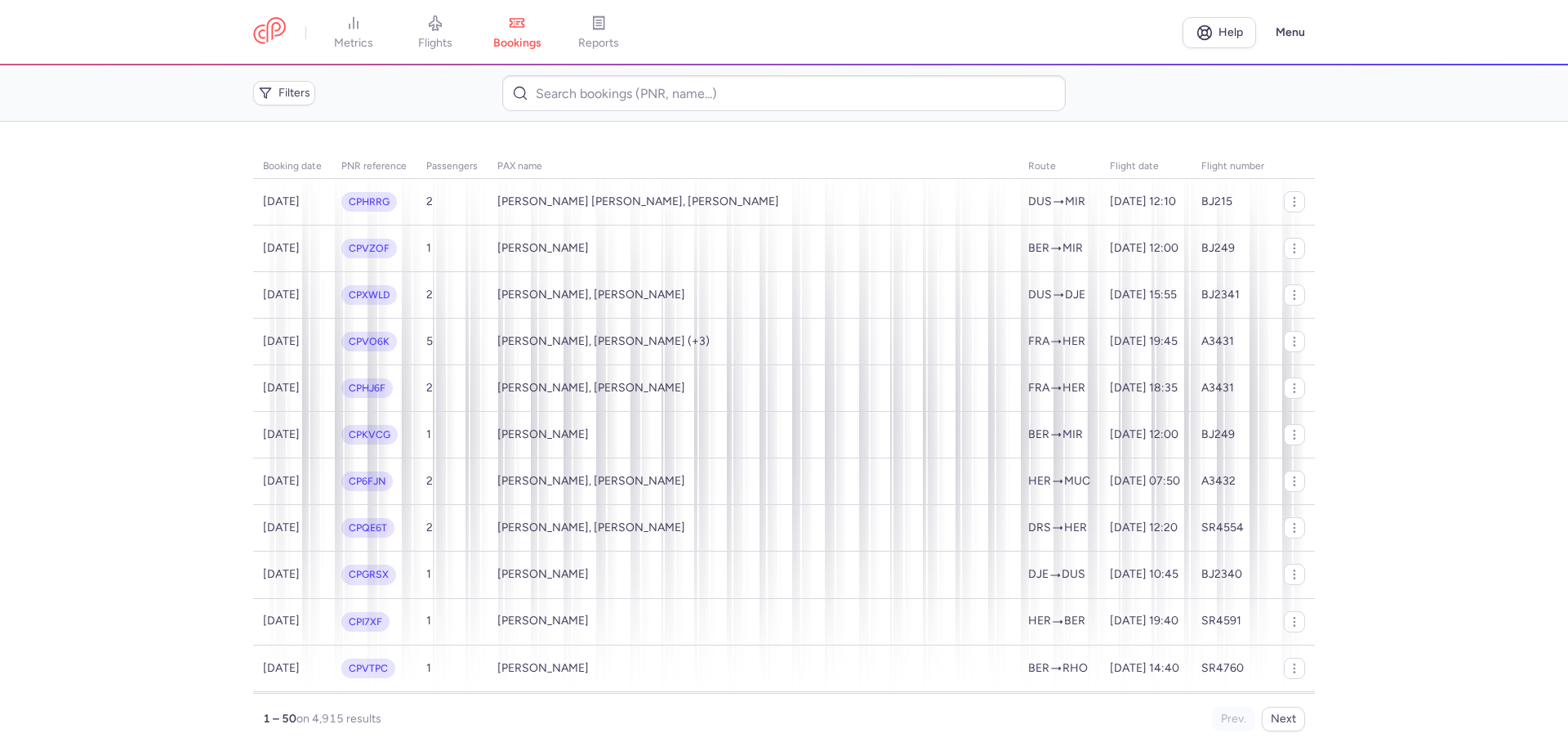 click on "metrics flights bookings reports  Help  Menu" at bounding box center [784, 33] 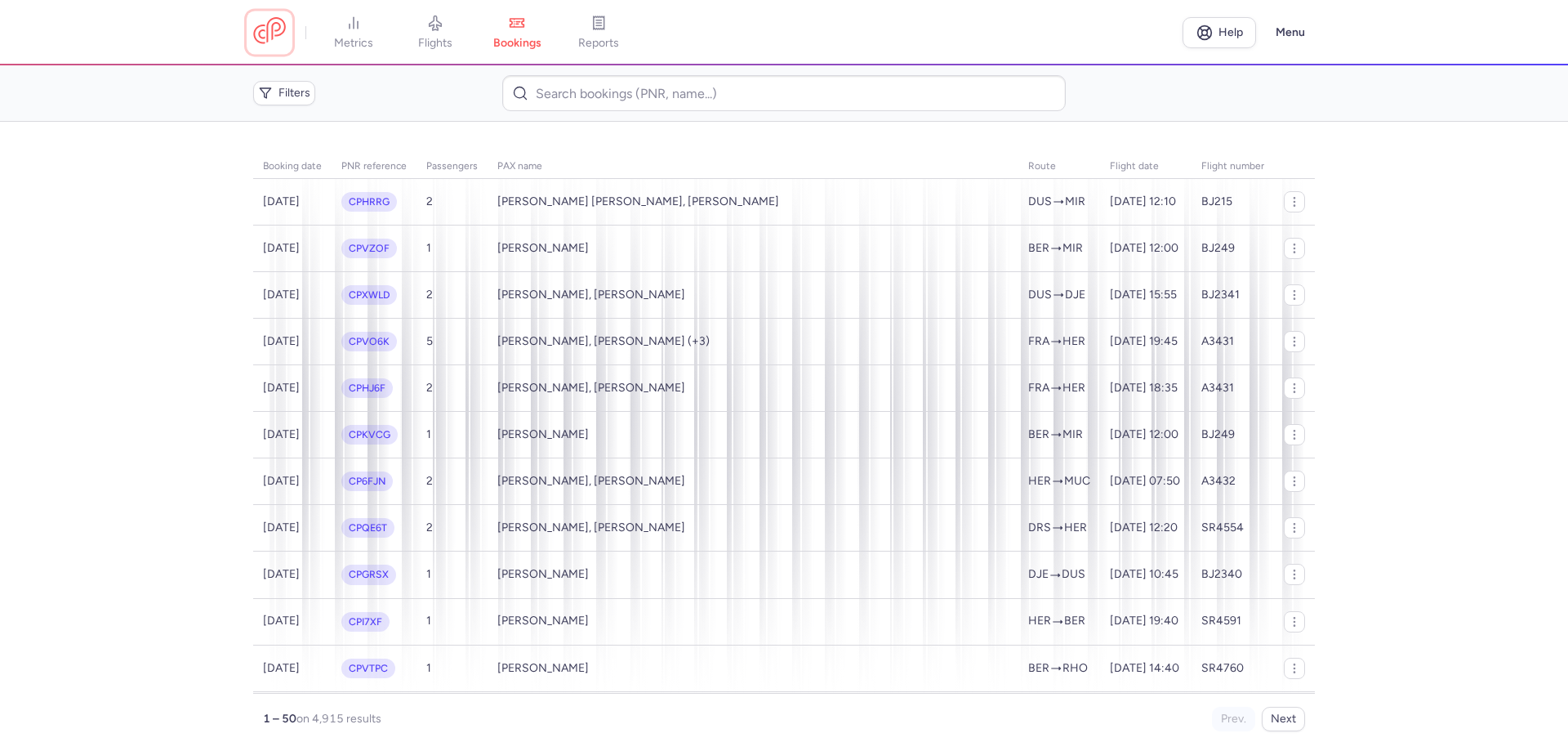 click at bounding box center (270, 32) 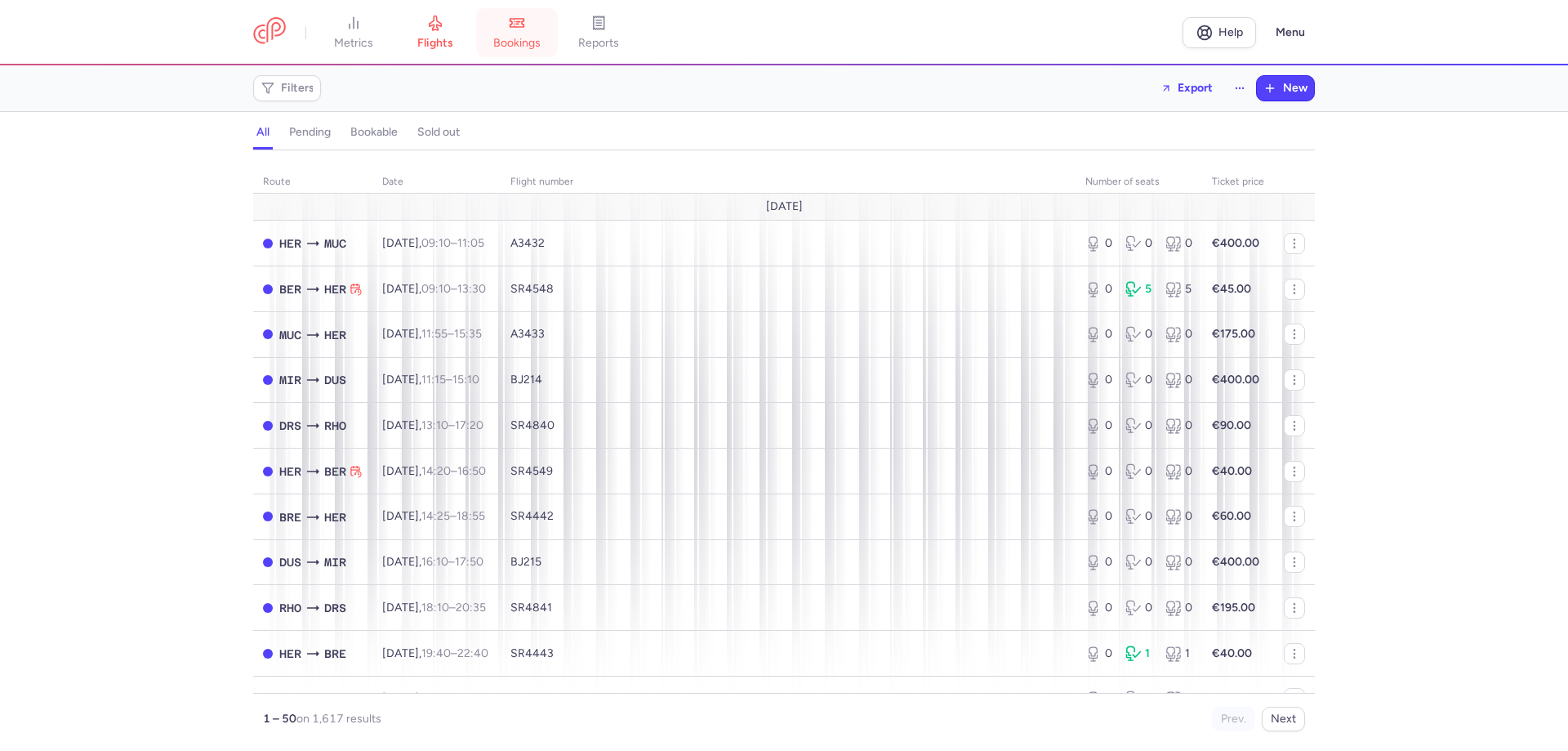 click on "bookings" at bounding box center (517, 33) 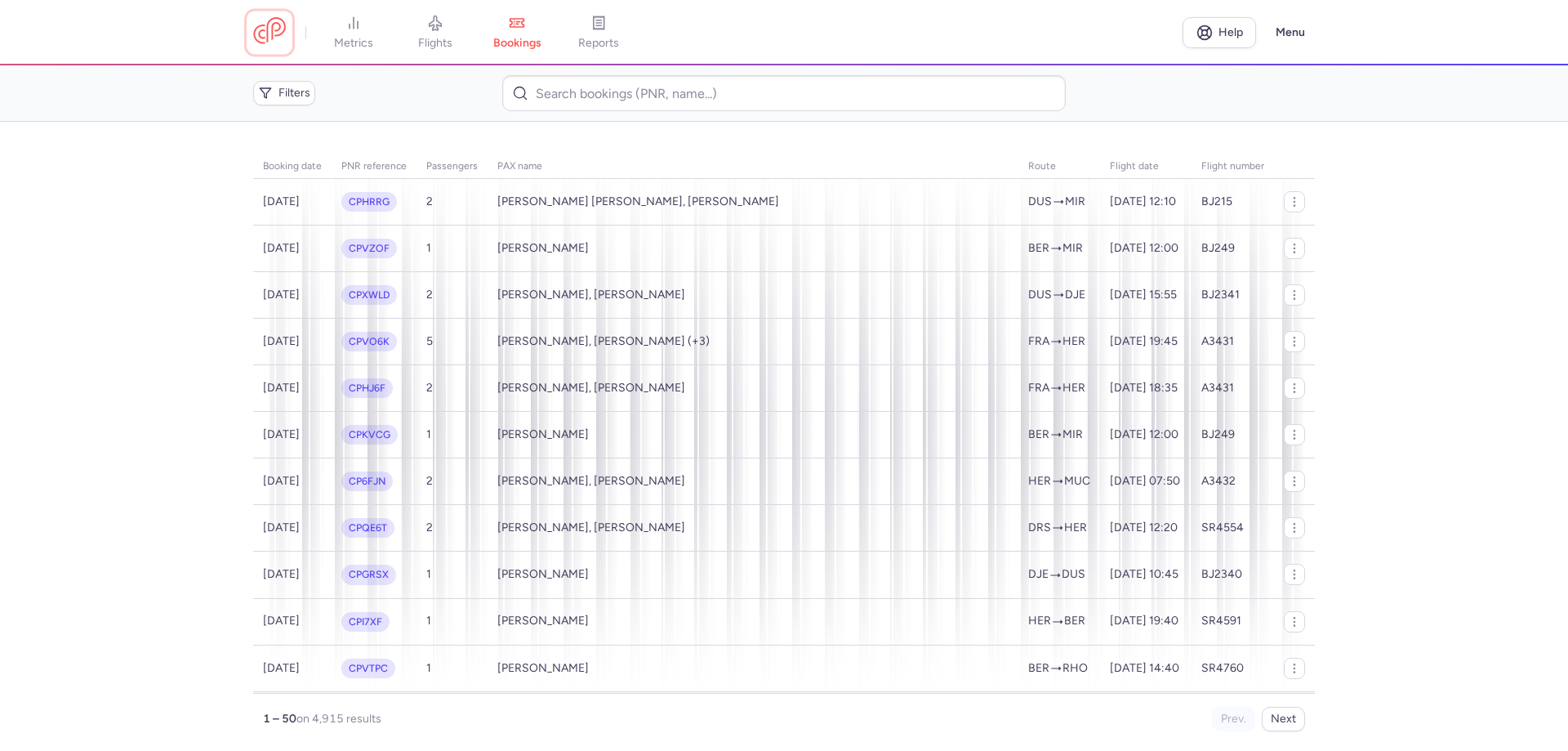 click at bounding box center (270, 32) 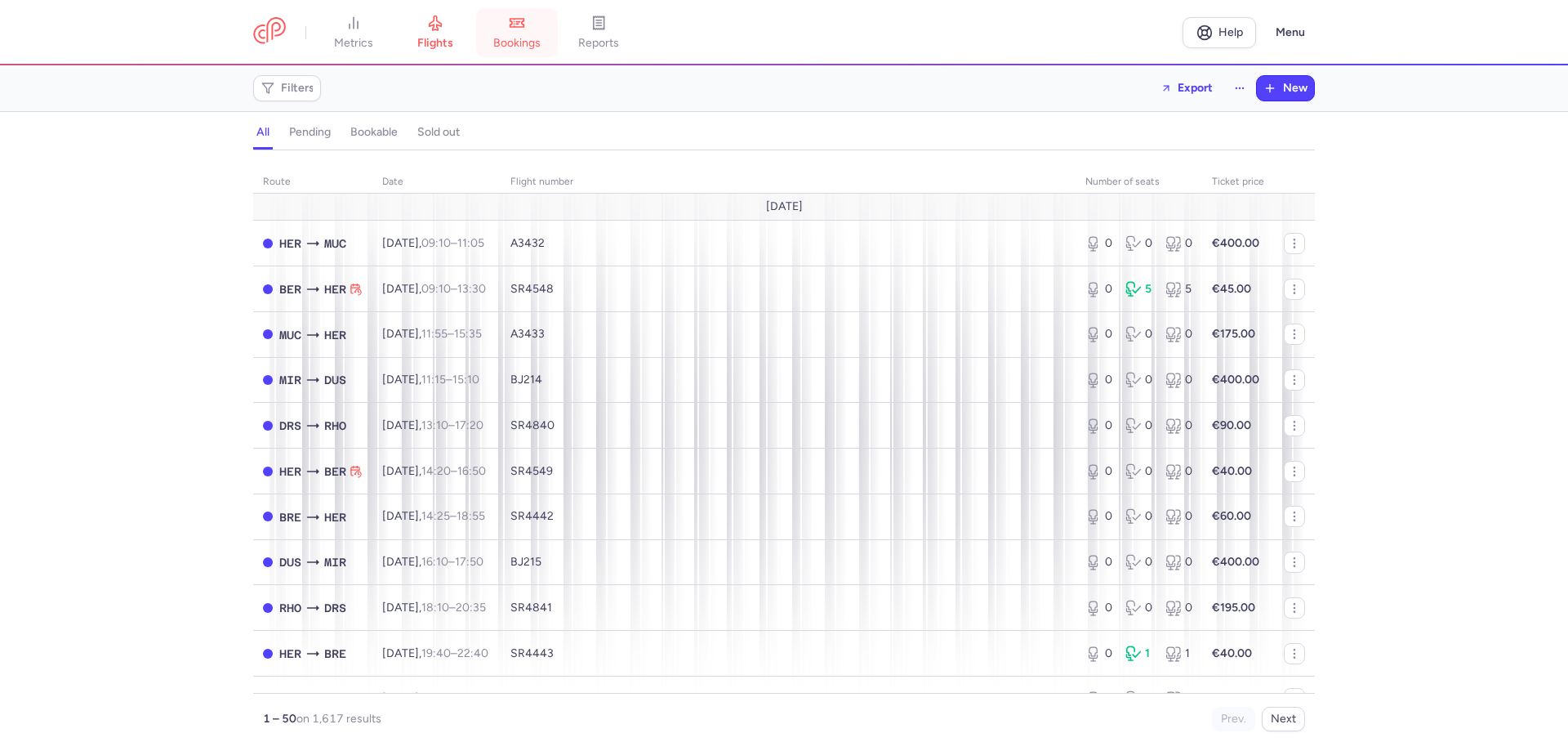 click on "bookings" at bounding box center [517, 33] 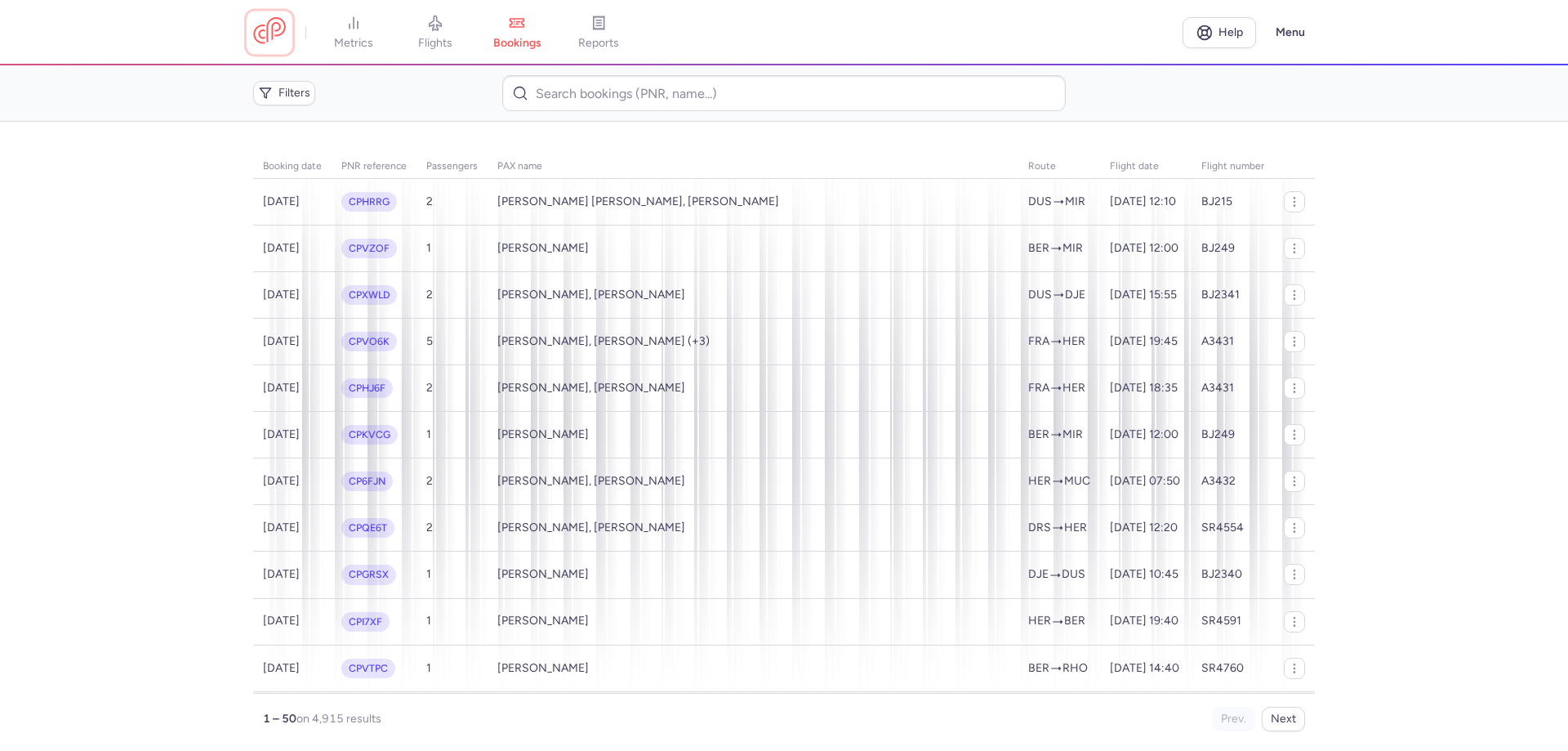 click at bounding box center [270, 32] 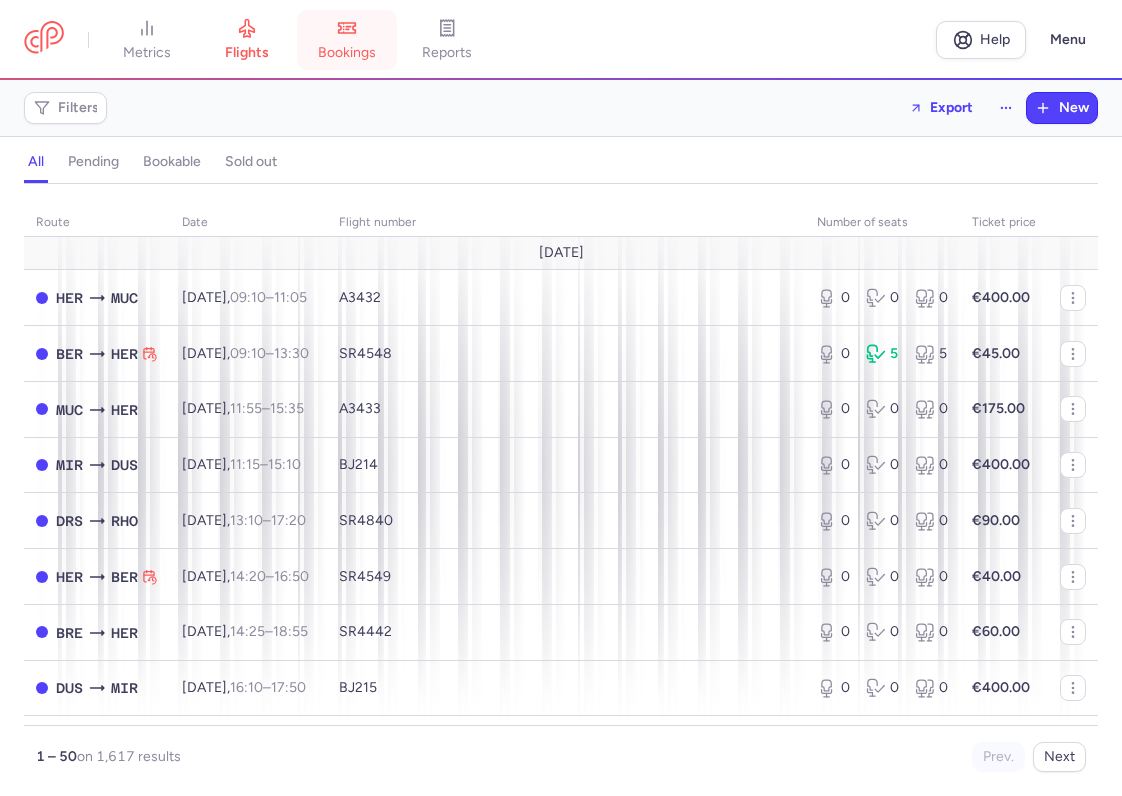click 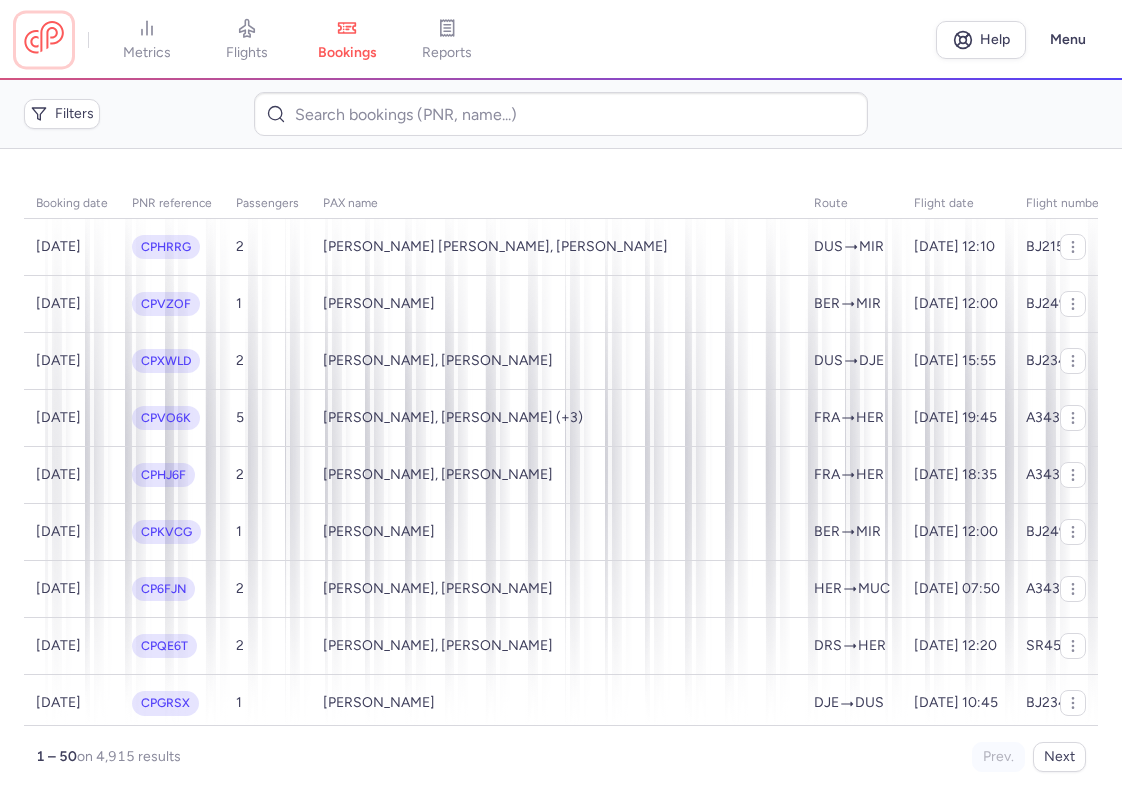 click at bounding box center [44, 39] 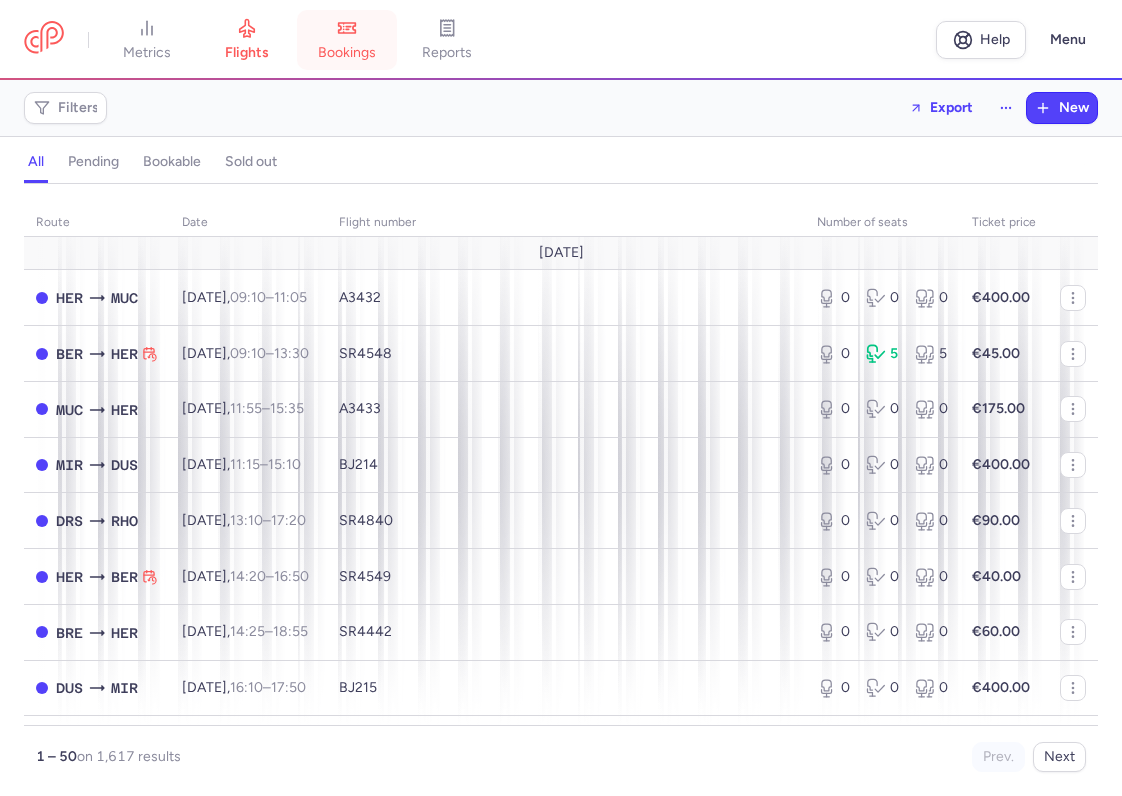 click on "bookings" at bounding box center [347, 40] 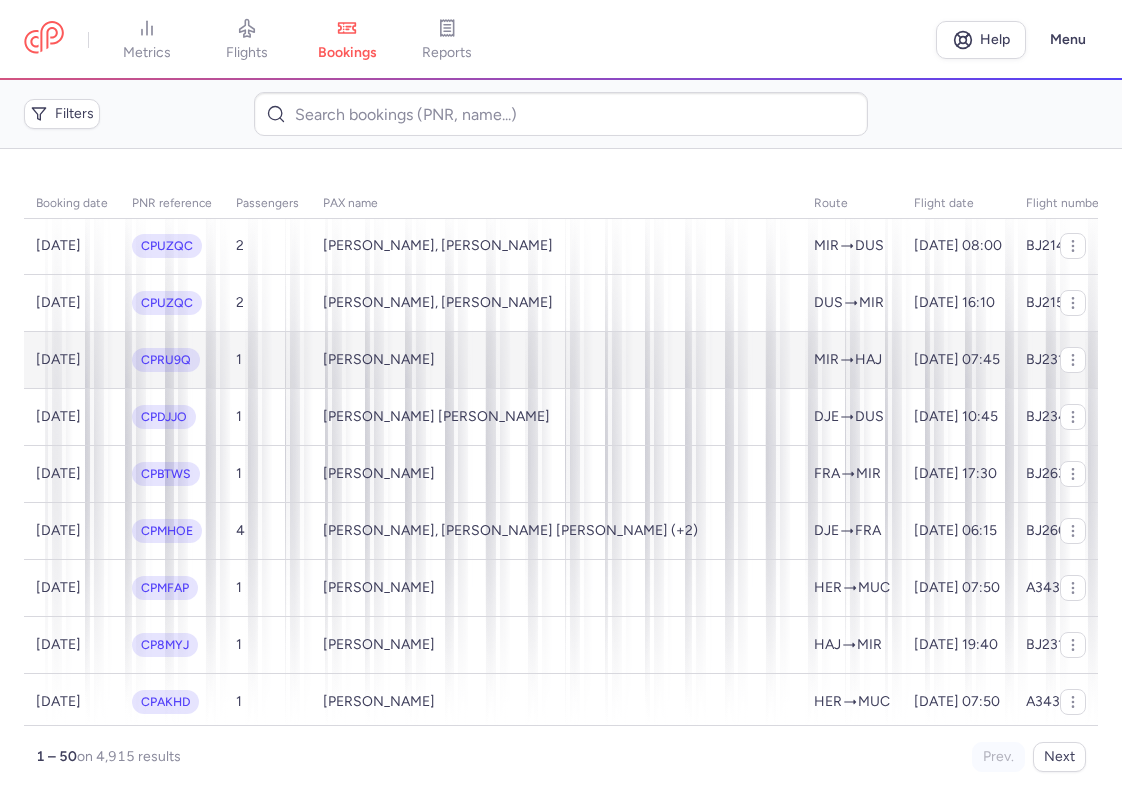 scroll, scrollTop: 2000, scrollLeft: 0, axis: vertical 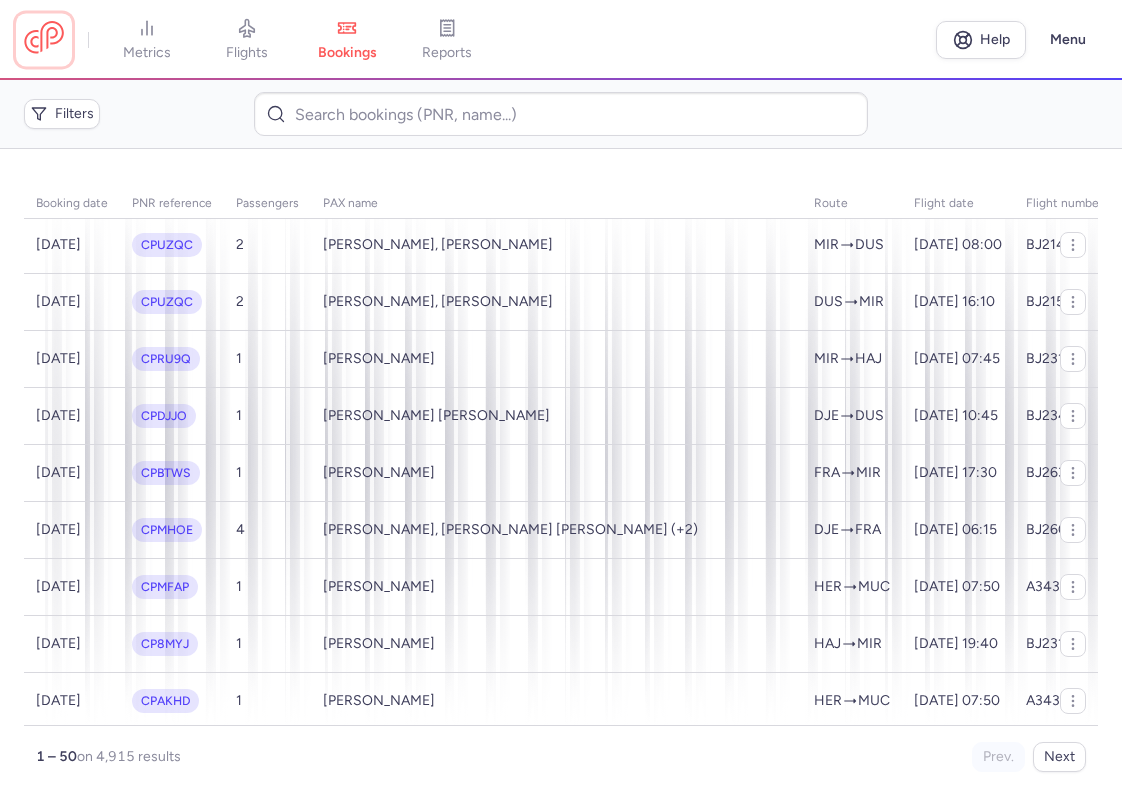 click at bounding box center [44, 39] 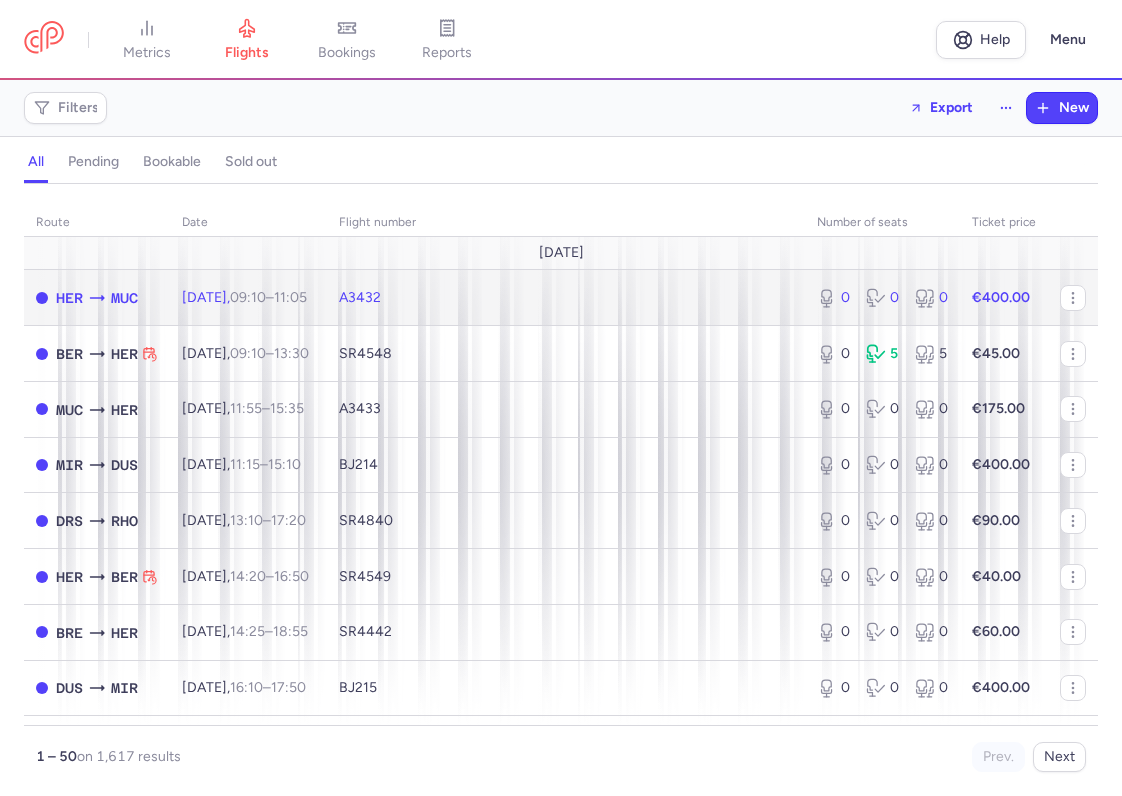 click on "Thu, 10 Jul,  09:10  –  11:05  +0" 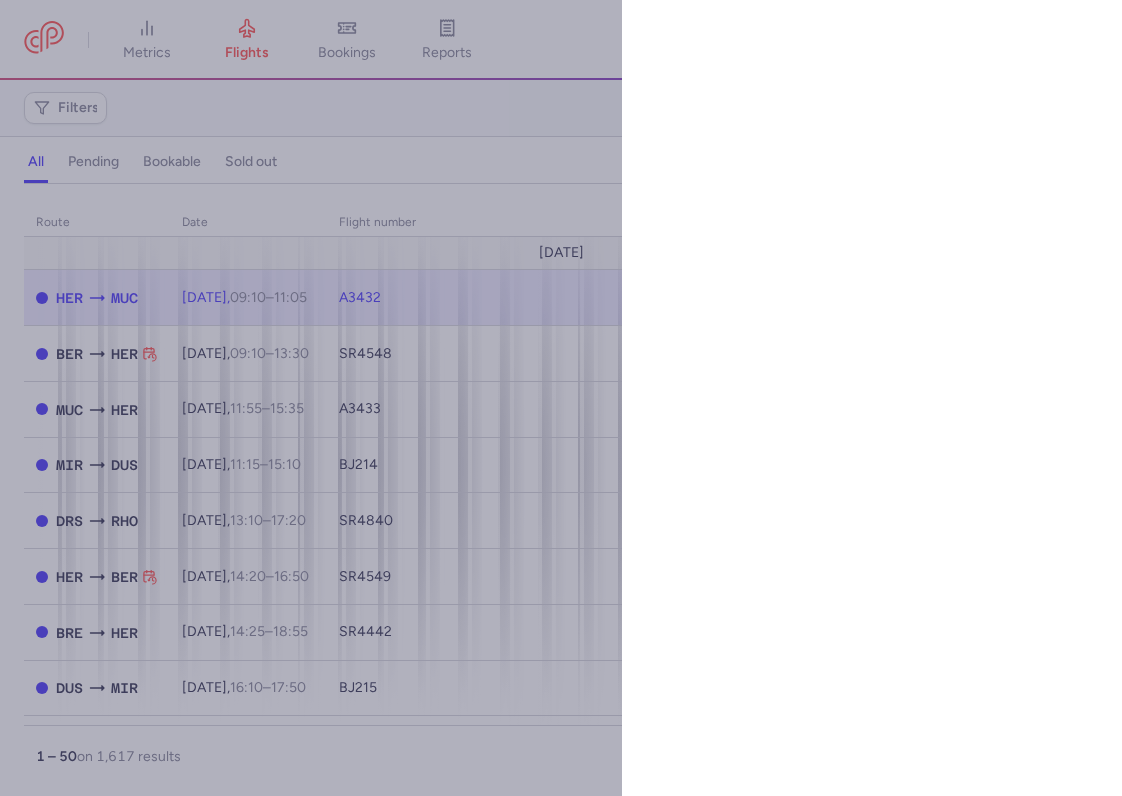 select on "days" 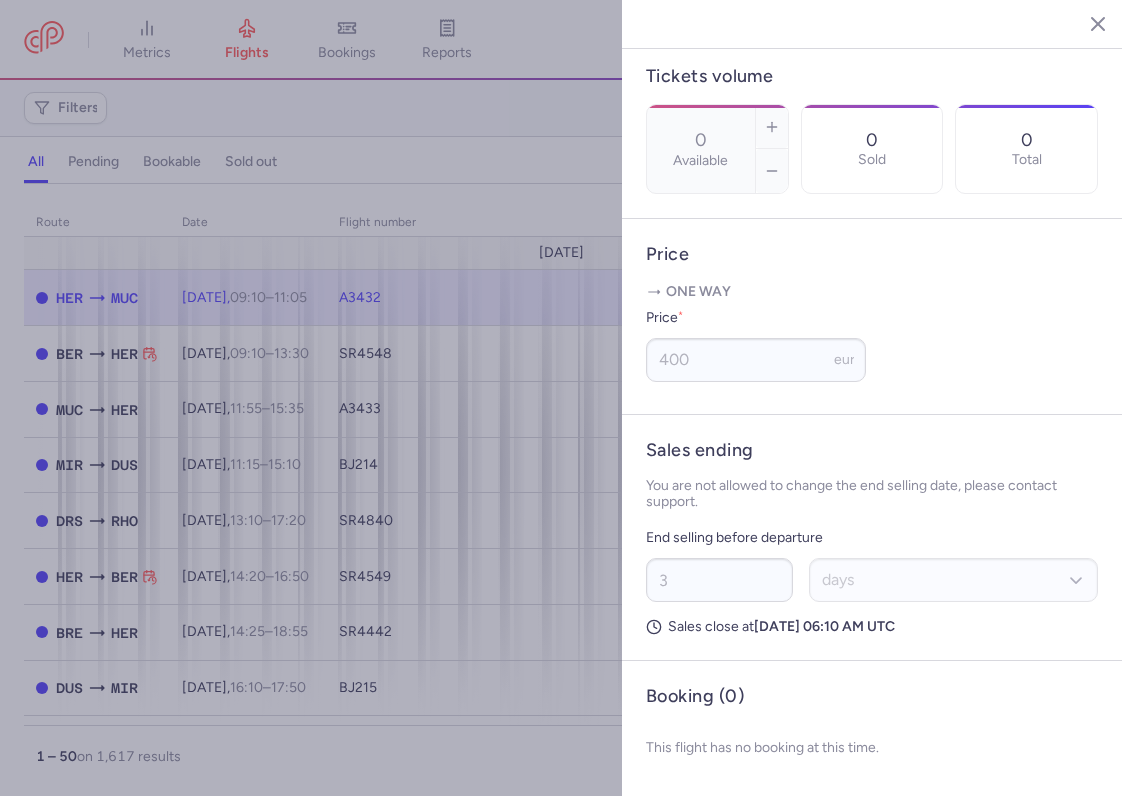 scroll, scrollTop: 646, scrollLeft: 0, axis: vertical 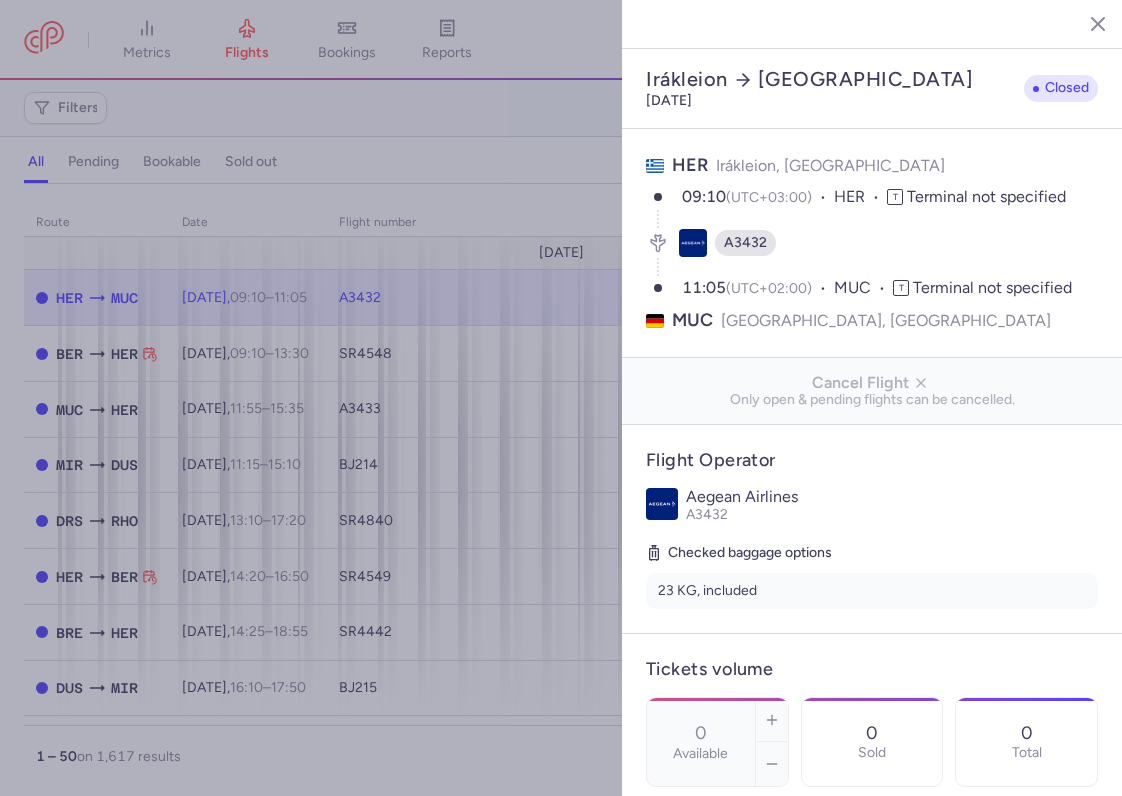 click 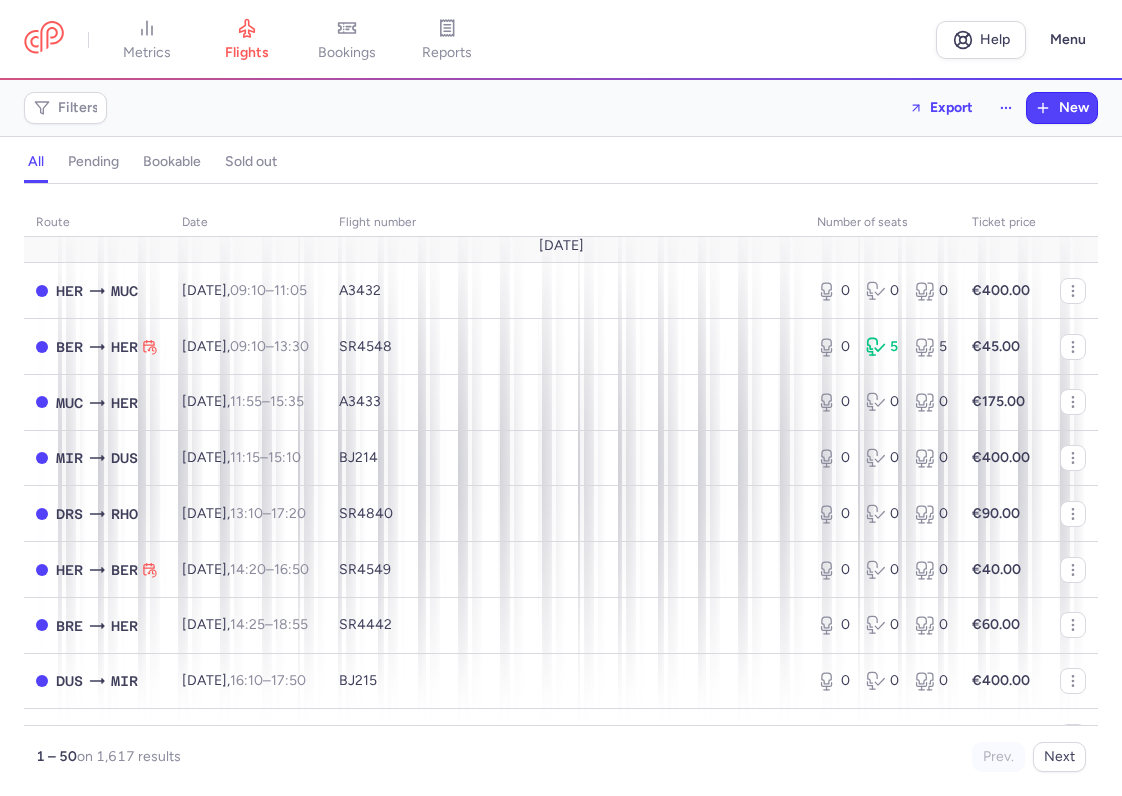 scroll, scrollTop: 0, scrollLeft: 0, axis: both 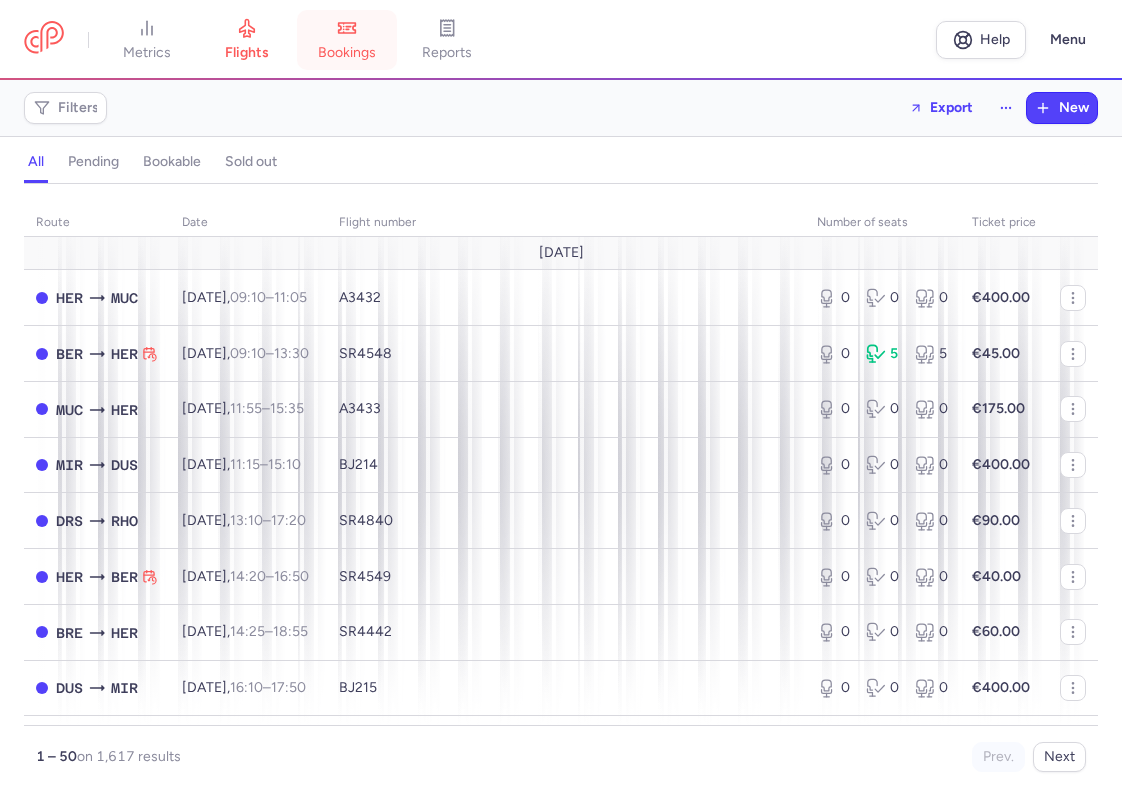click on "bookings" at bounding box center [347, 53] 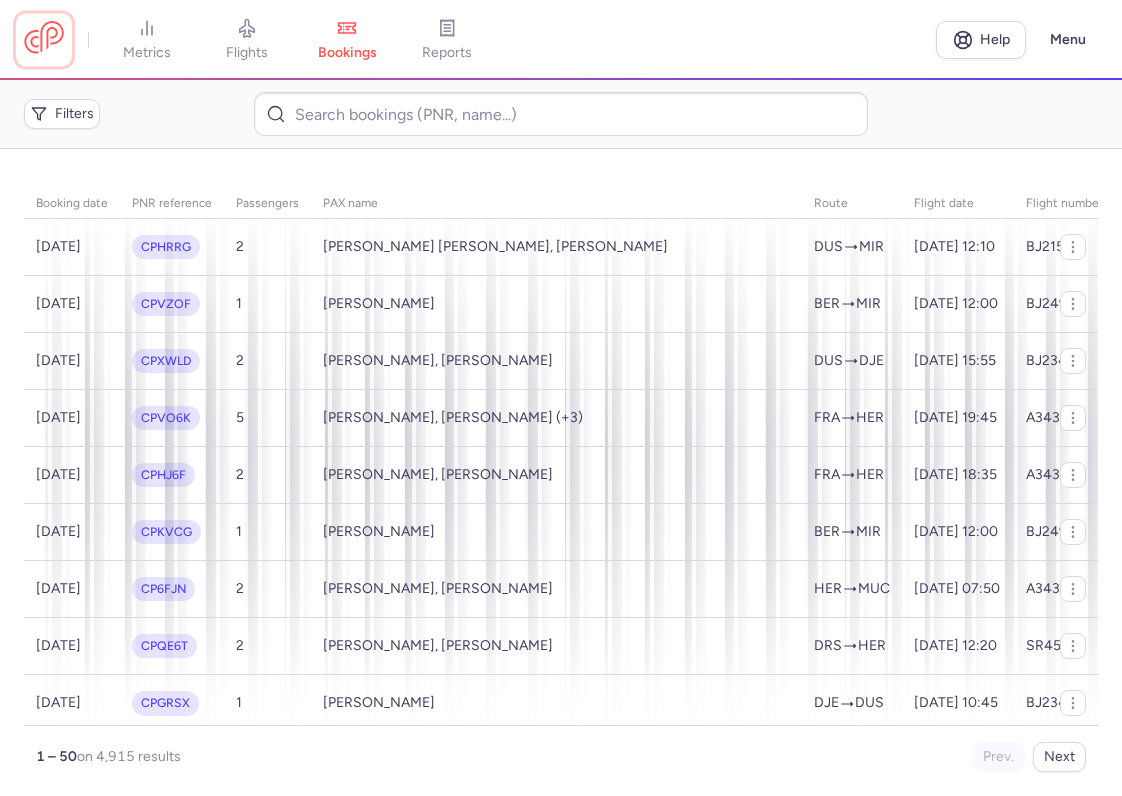 click at bounding box center [44, 39] 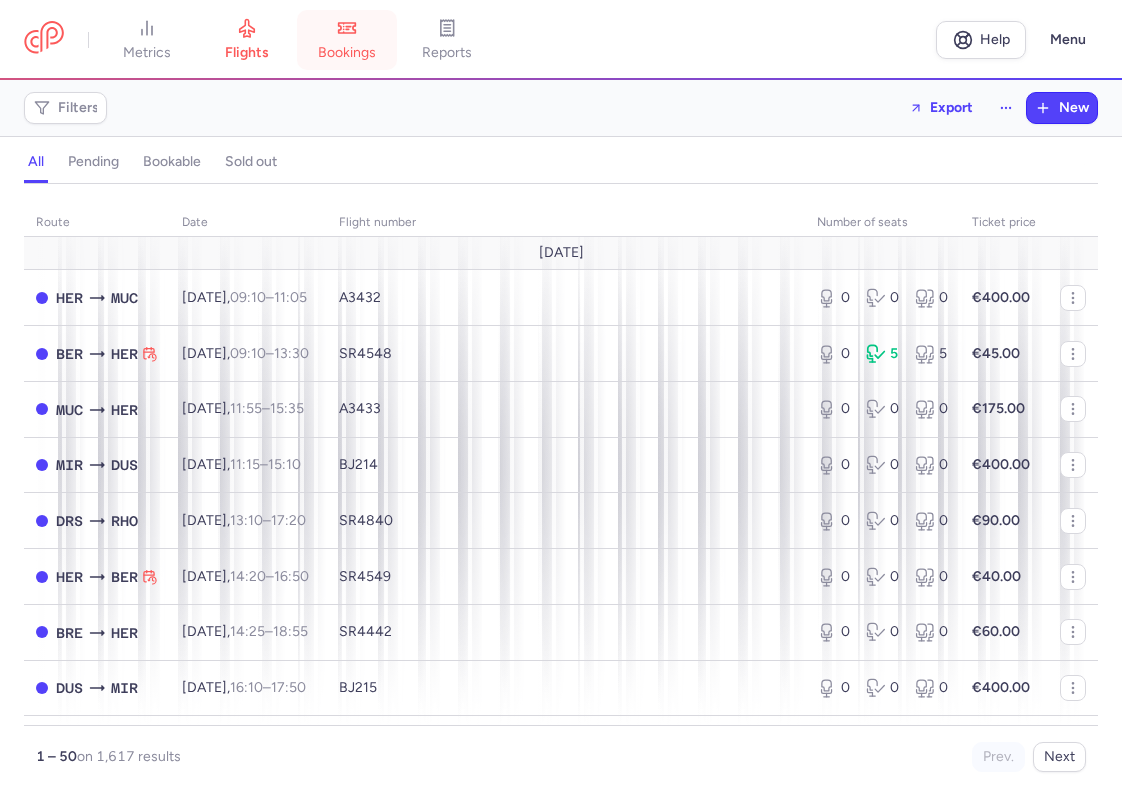 click on "bookings" at bounding box center [347, 53] 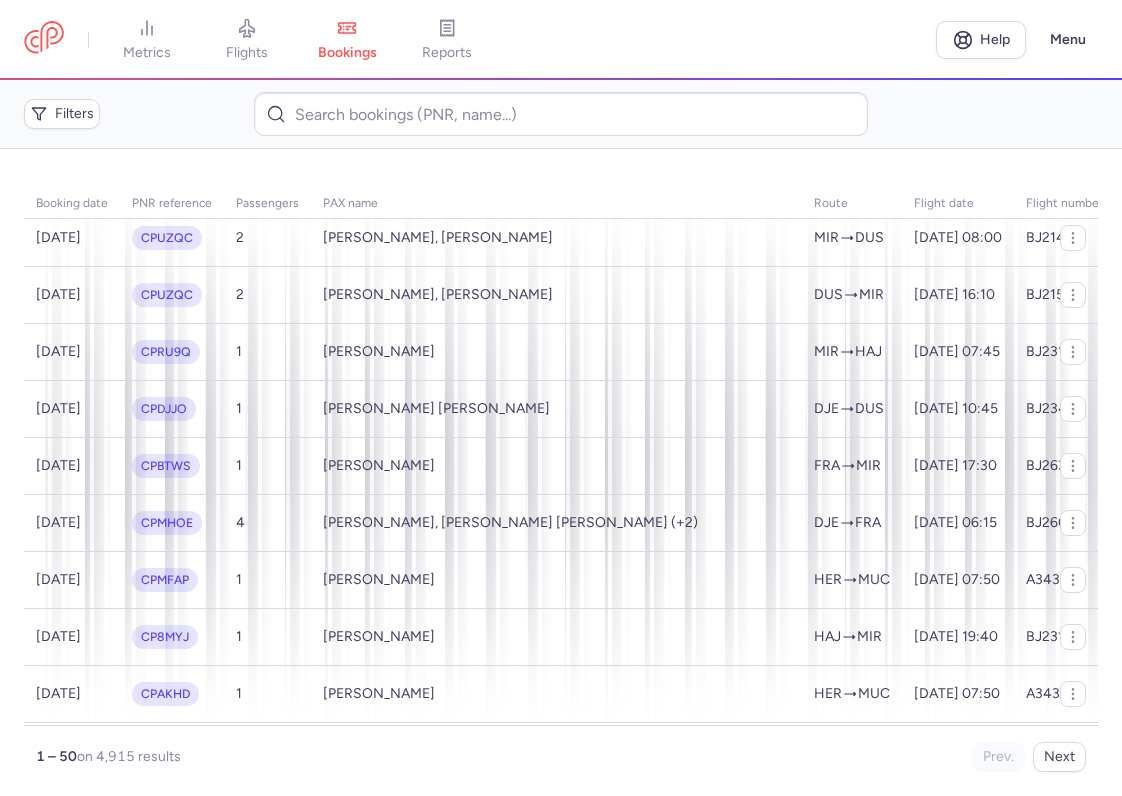 scroll, scrollTop: 2362, scrollLeft: 0, axis: vertical 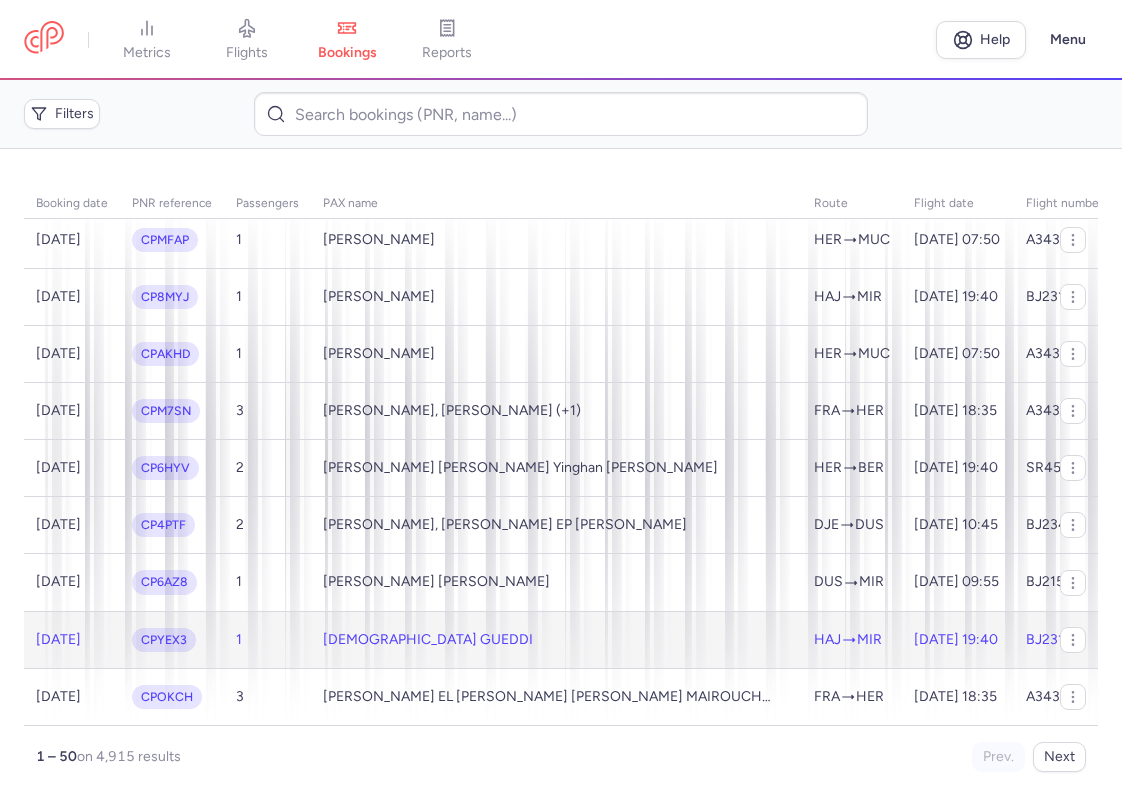 click on "[DEMOGRAPHIC_DATA] GUEDDI" 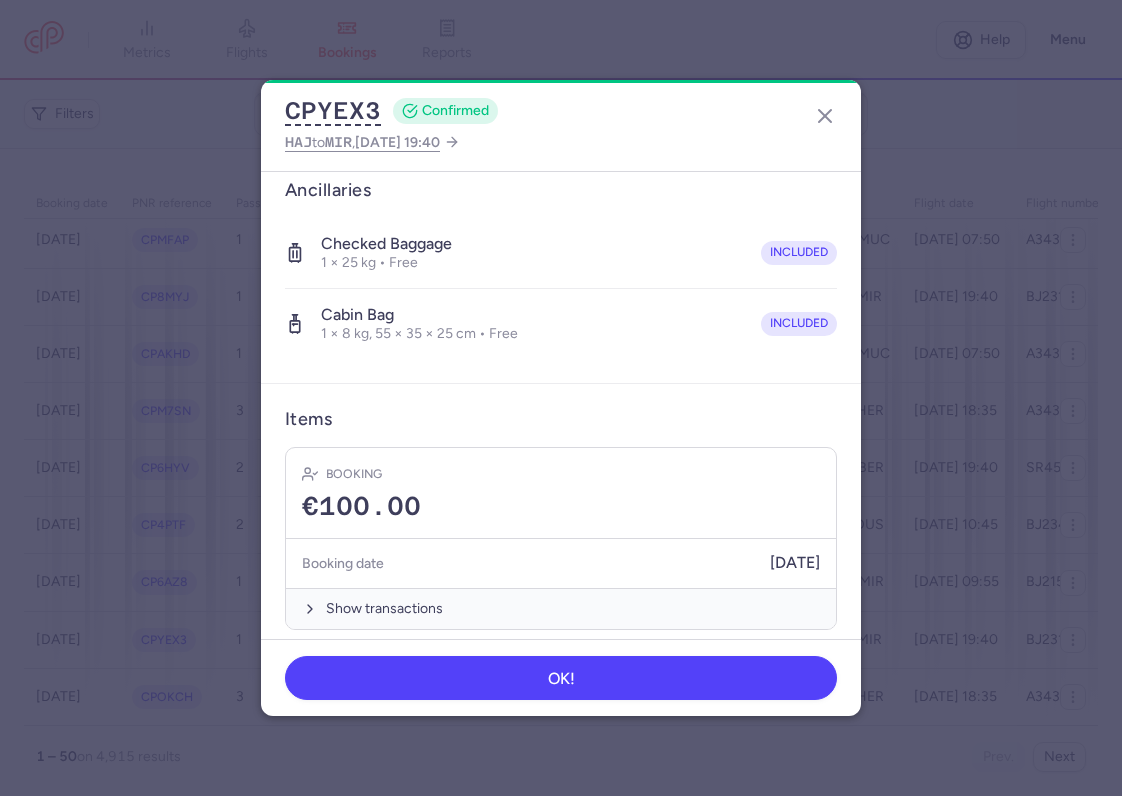 scroll, scrollTop: 347, scrollLeft: 0, axis: vertical 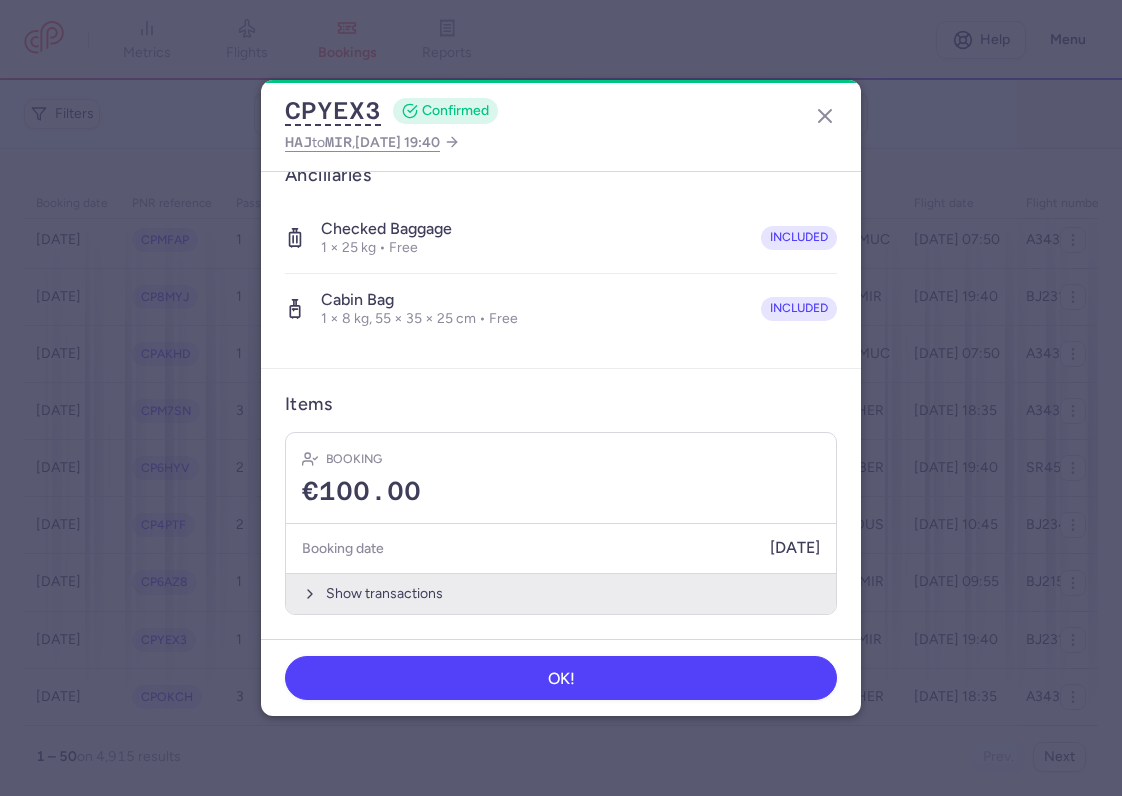 click on "Show transactions" at bounding box center (561, 593) 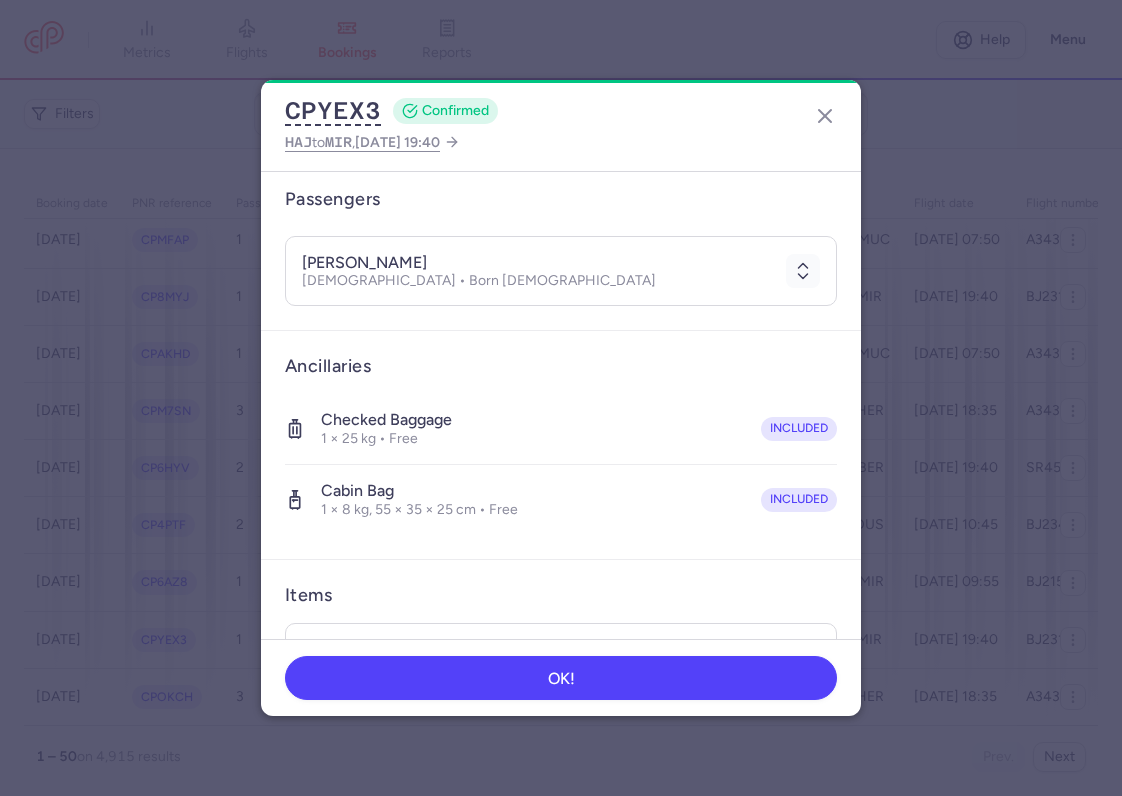 scroll, scrollTop: 0, scrollLeft: 0, axis: both 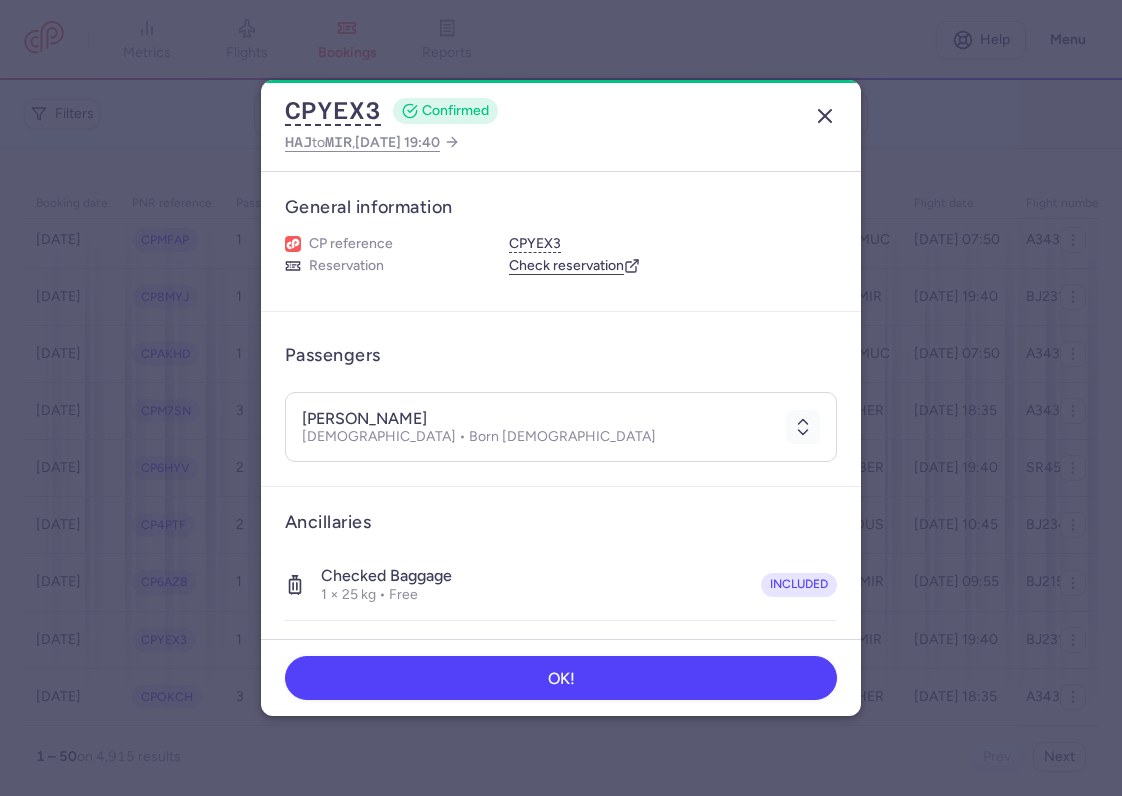 click 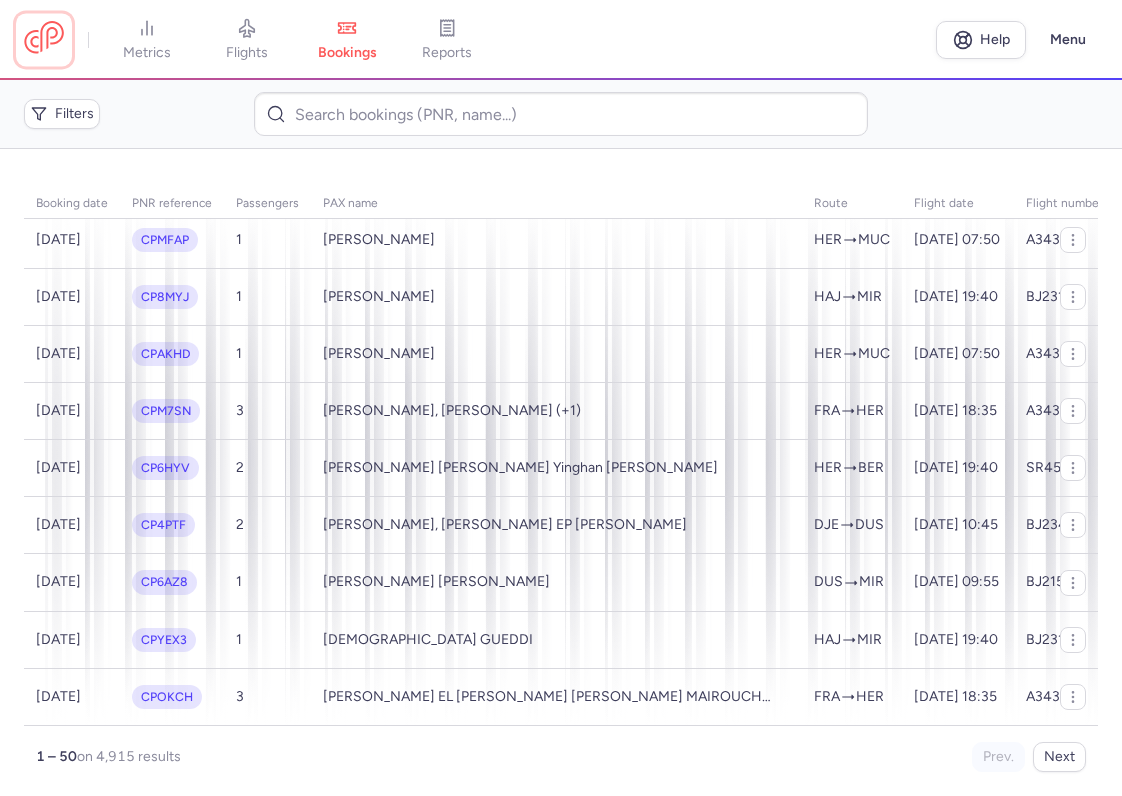 click at bounding box center [44, 39] 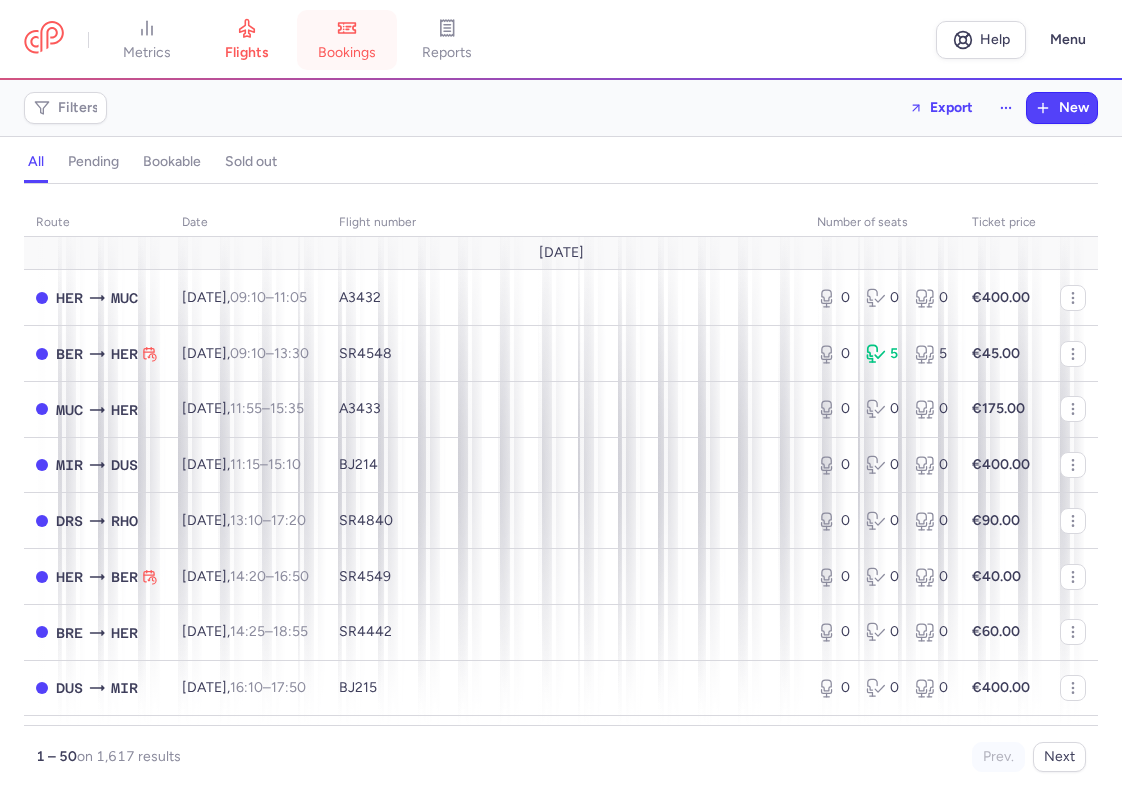 click on "bookings" at bounding box center (347, 53) 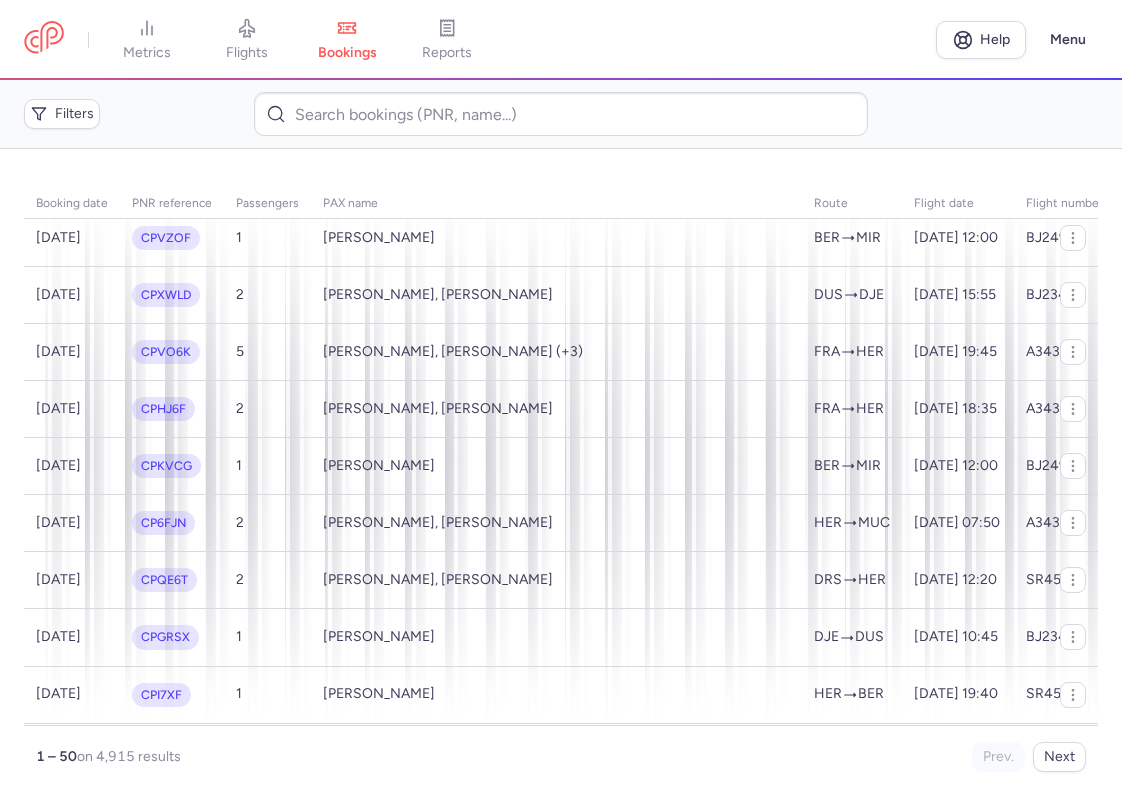 scroll, scrollTop: 0, scrollLeft: 0, axis: both 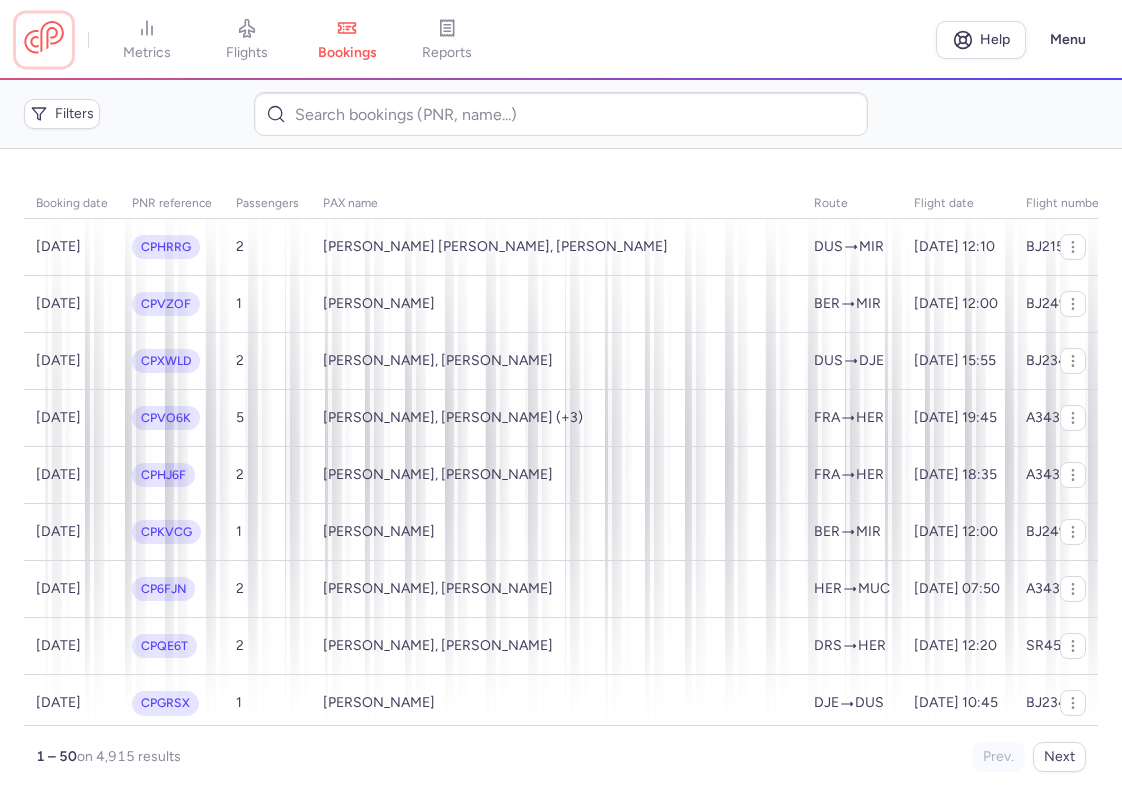 click at bounding box center [44, 39] 